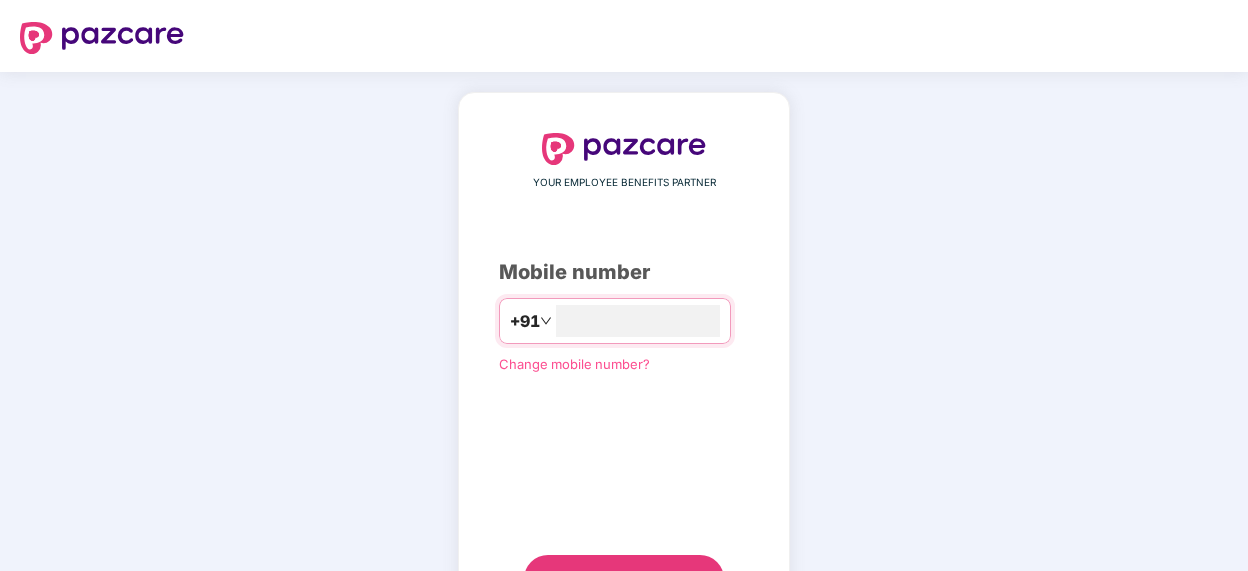 scroll, scrollTop: 91, scrollLeft: 0, axis: vertical 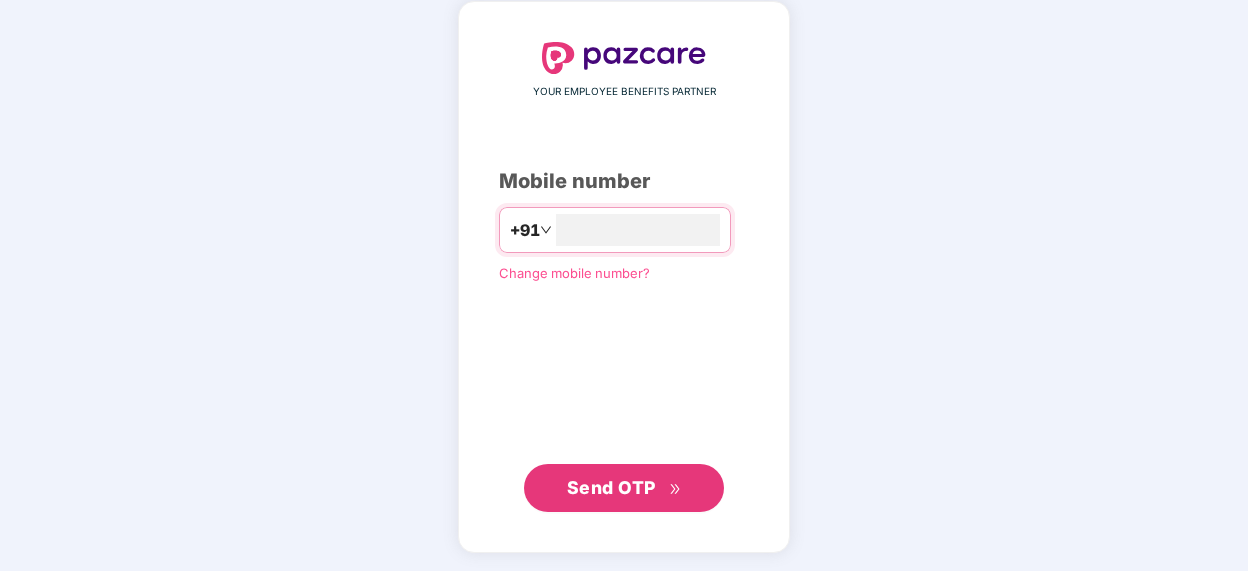 type on "**********" 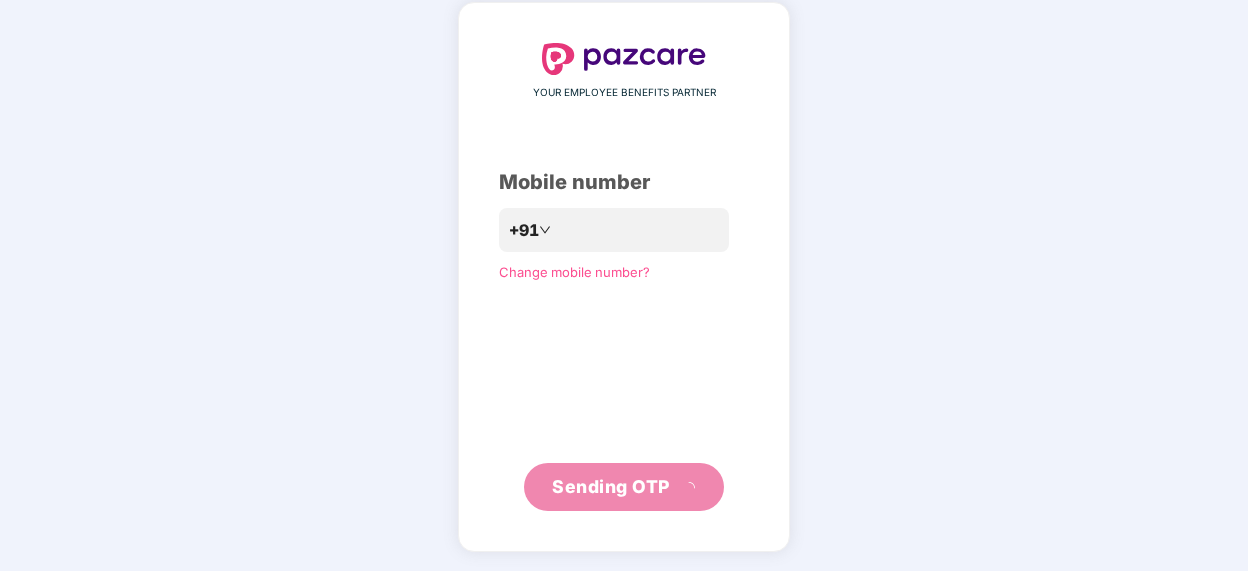 scroll, scrollTop: 81, scrollLeft: 0, axis: vertical 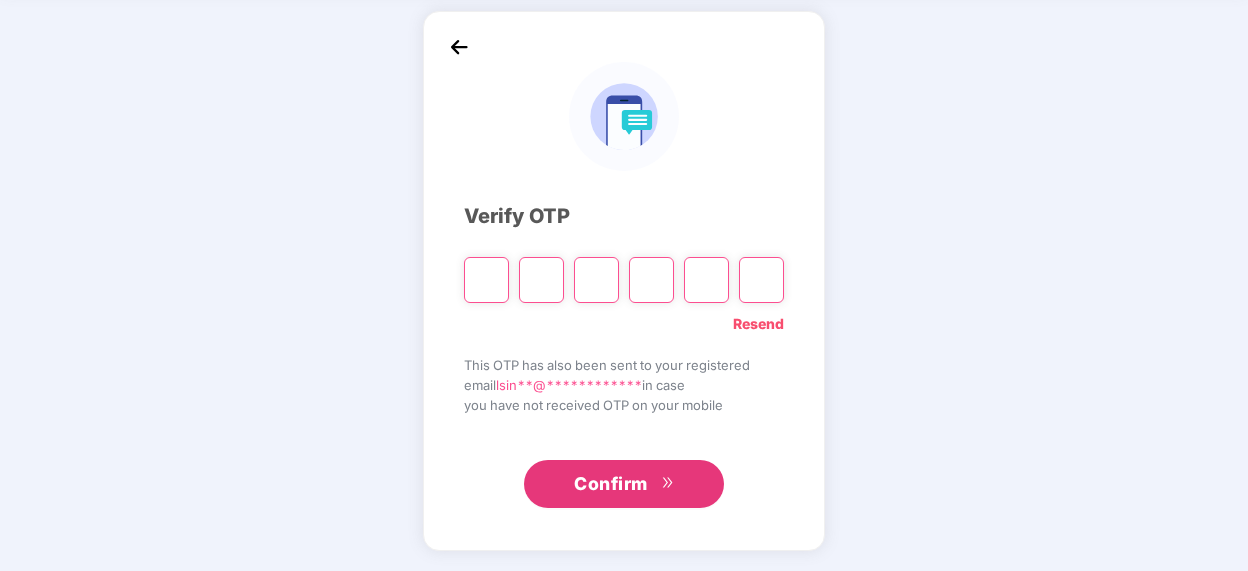 type on "*" 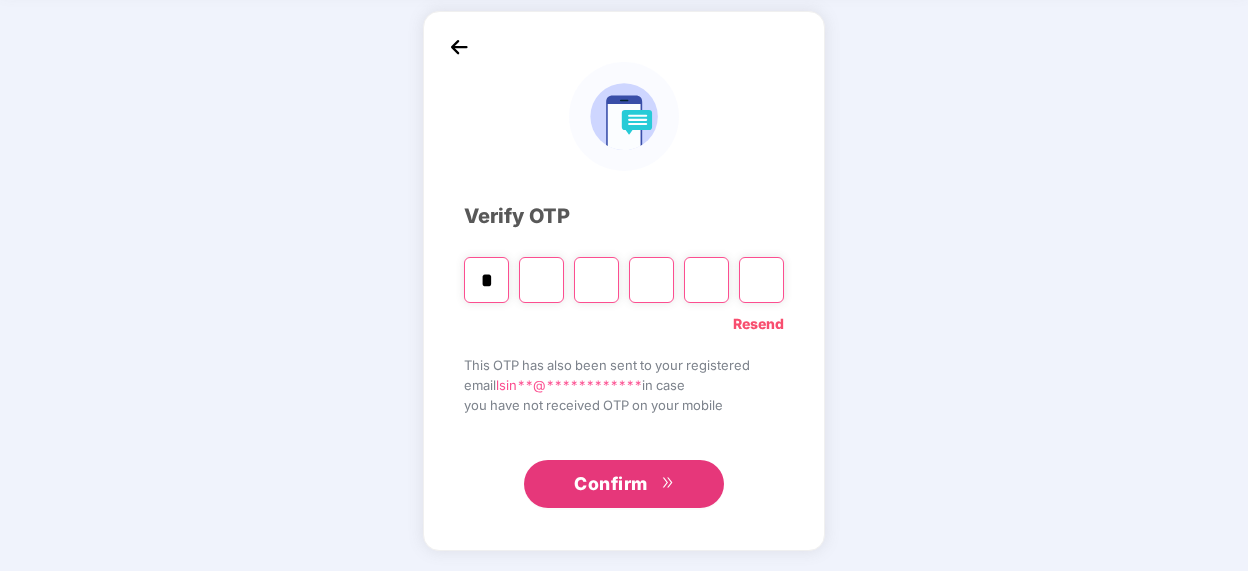 type on "*" 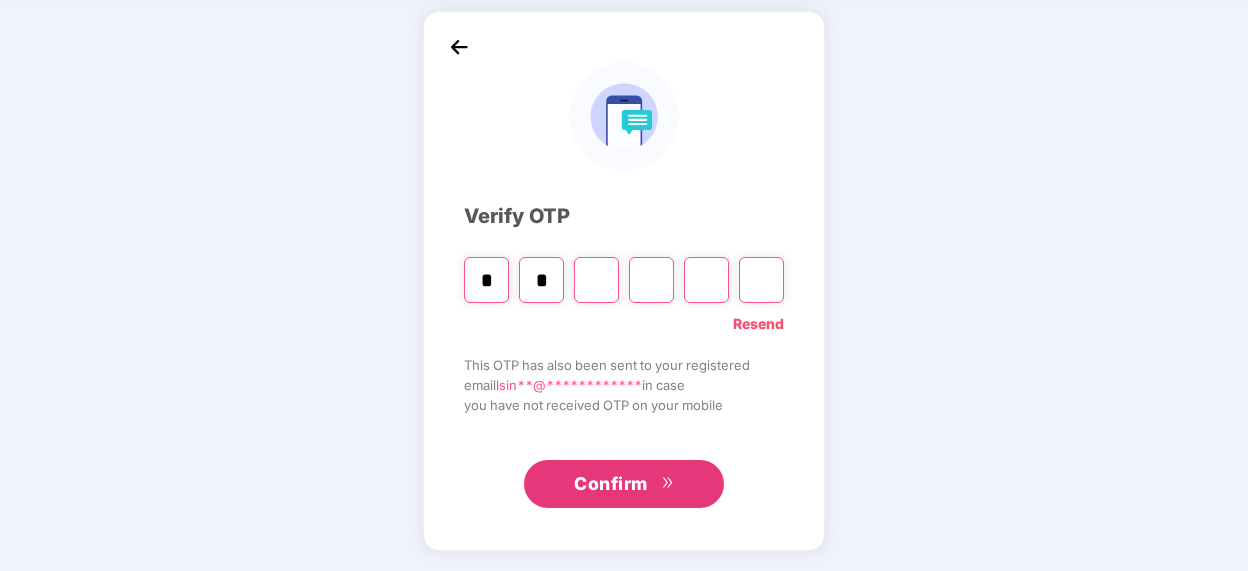 type on "*" 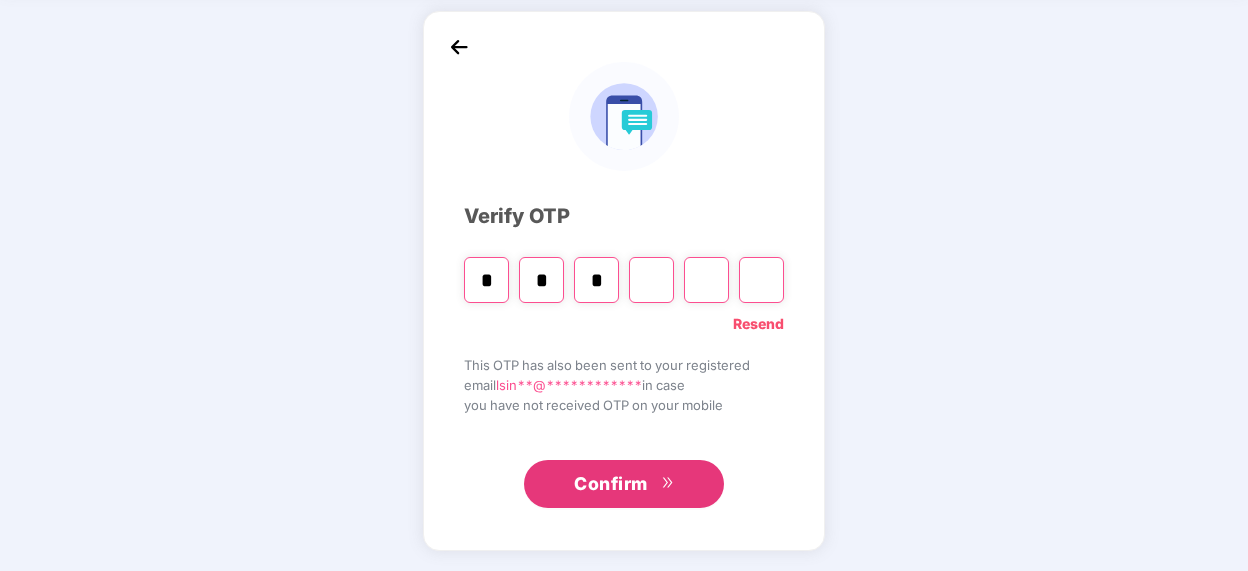 type on "*" 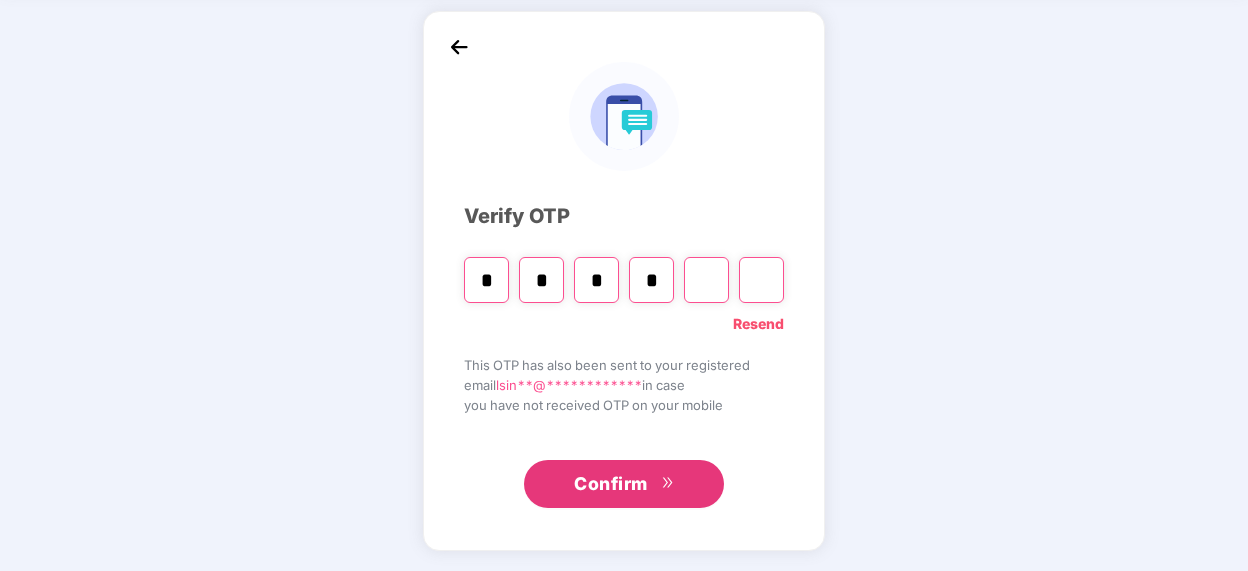 type on "*" 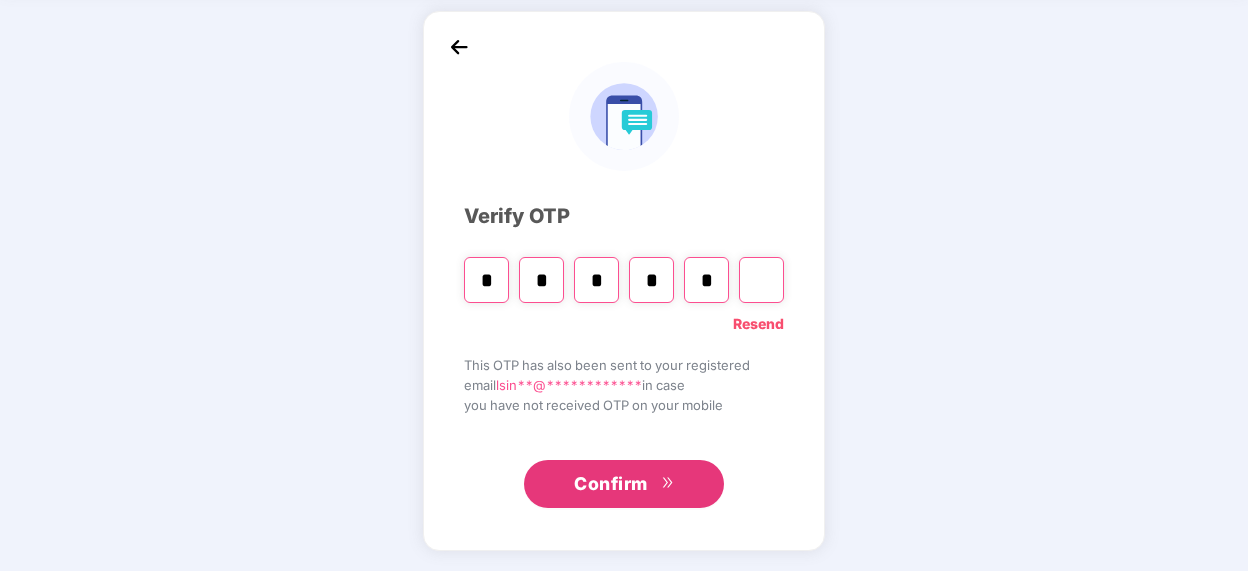 type on "*" 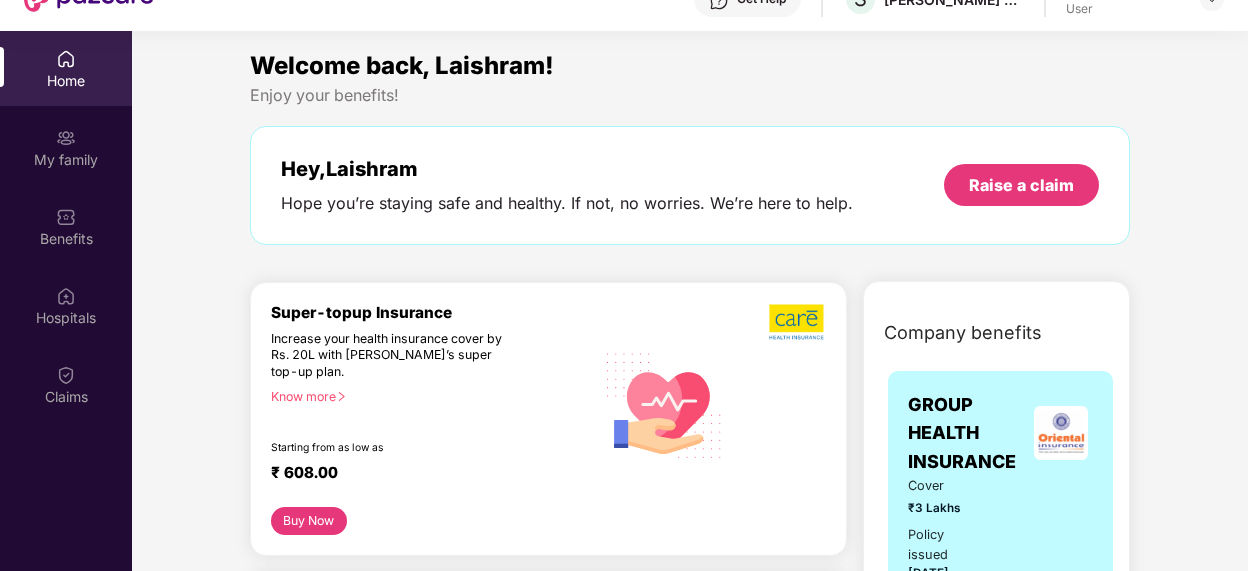 scroll, scrollTop: 0, scrollLeft: 0, axis: both 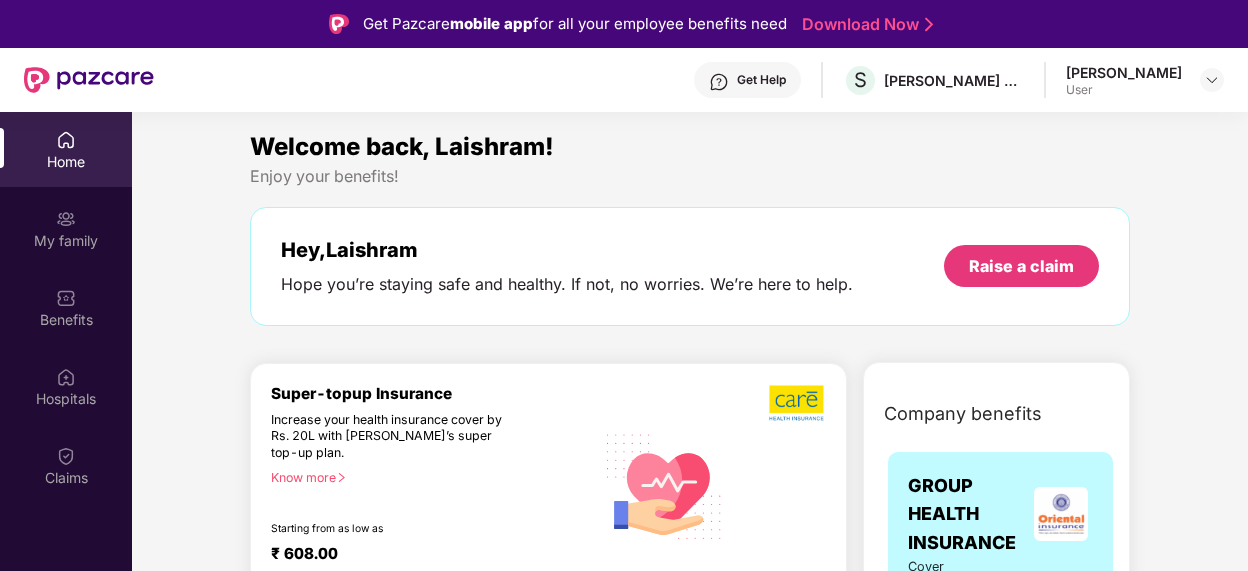 click on "User" at bounding box center [1124, 90] 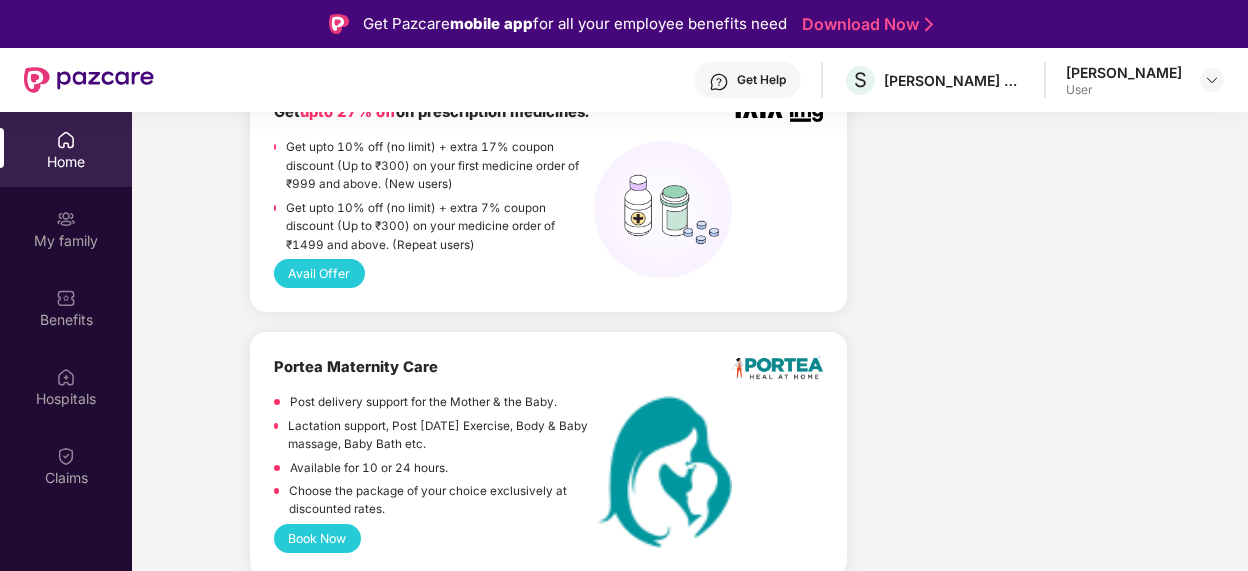 scroll, scrollTop: 1318, scrollLeft: 0, axis: vertical 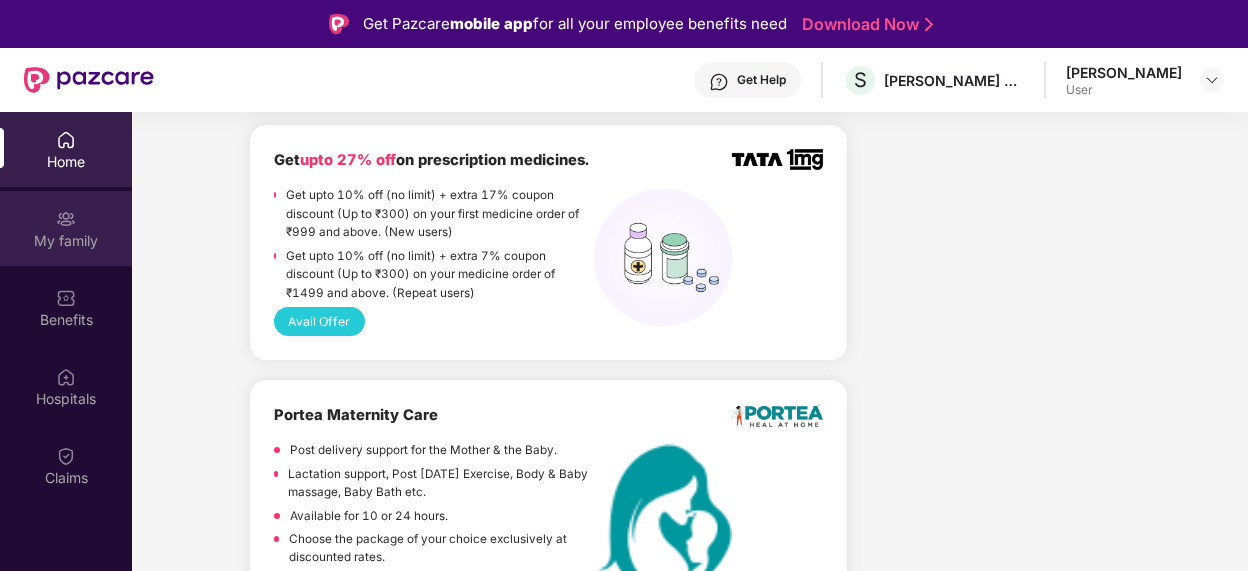click on "My family" at bounding box center (66, 241) 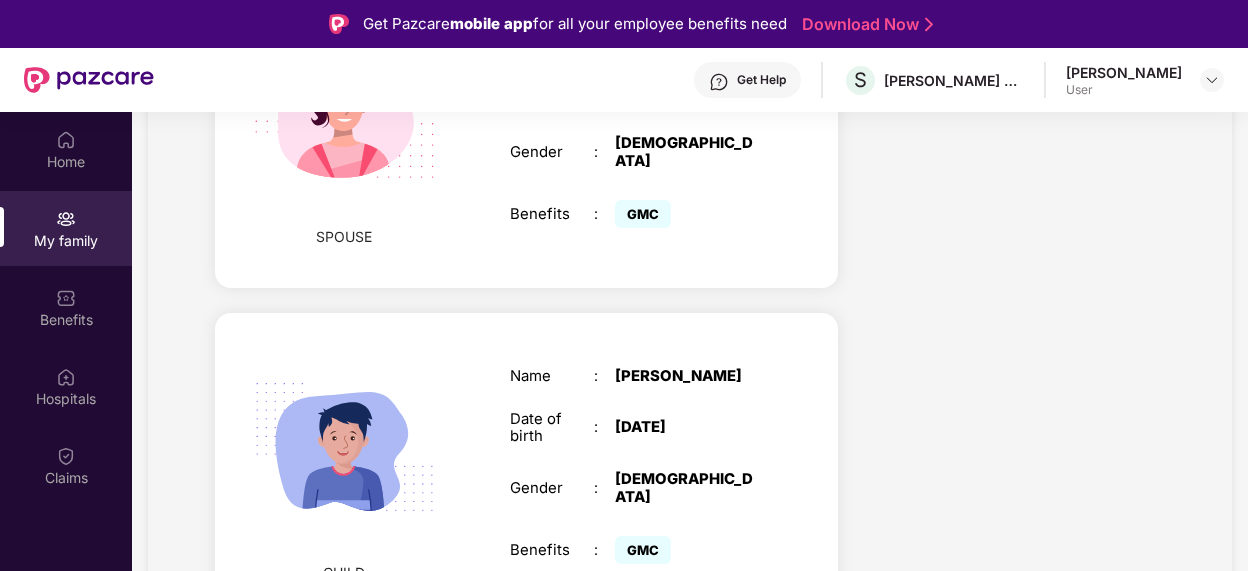 scroll, scrollTop: 970, scrollLeft: 0, axis: vertical 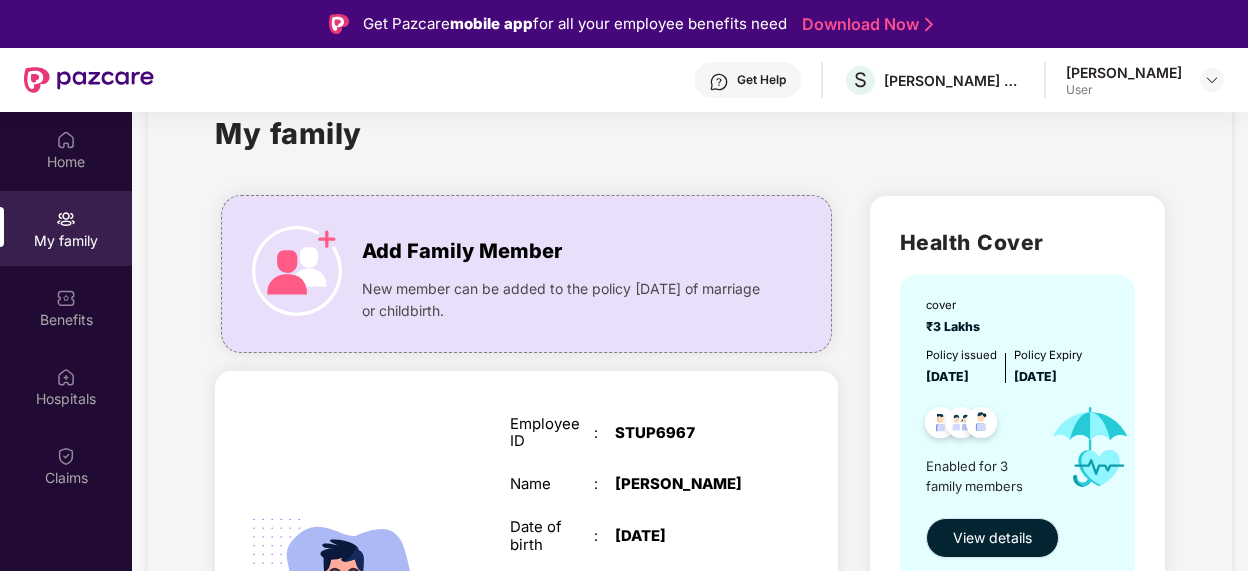 click on "View details" at bounding box center (992, 538) 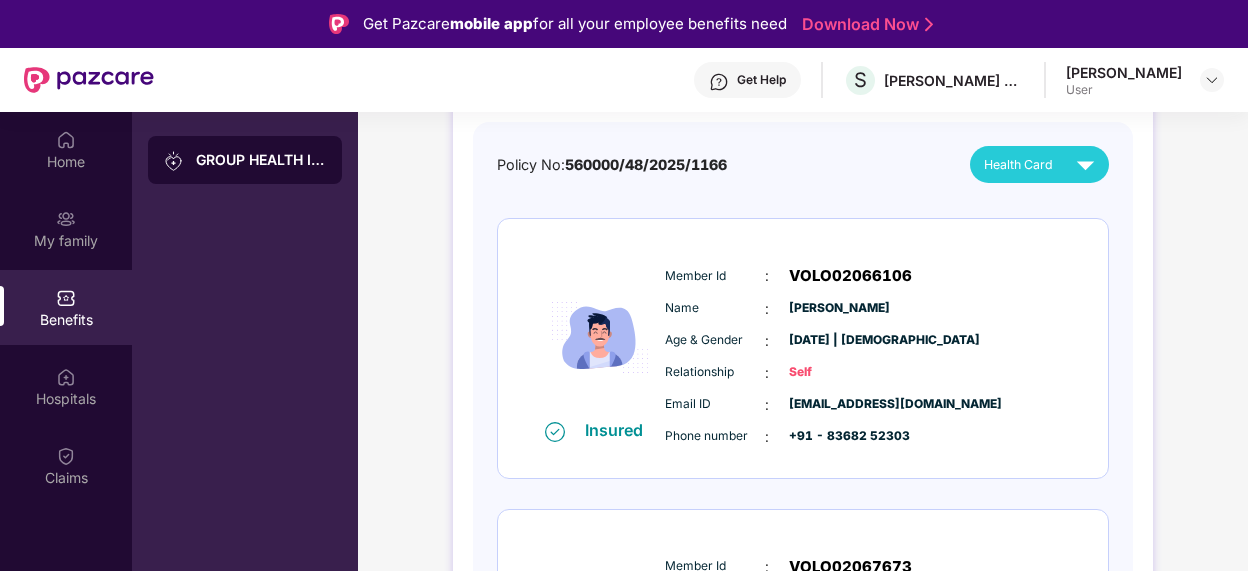 scroll, scrollTop: 177, scrollLeft: 0, axis: vertical 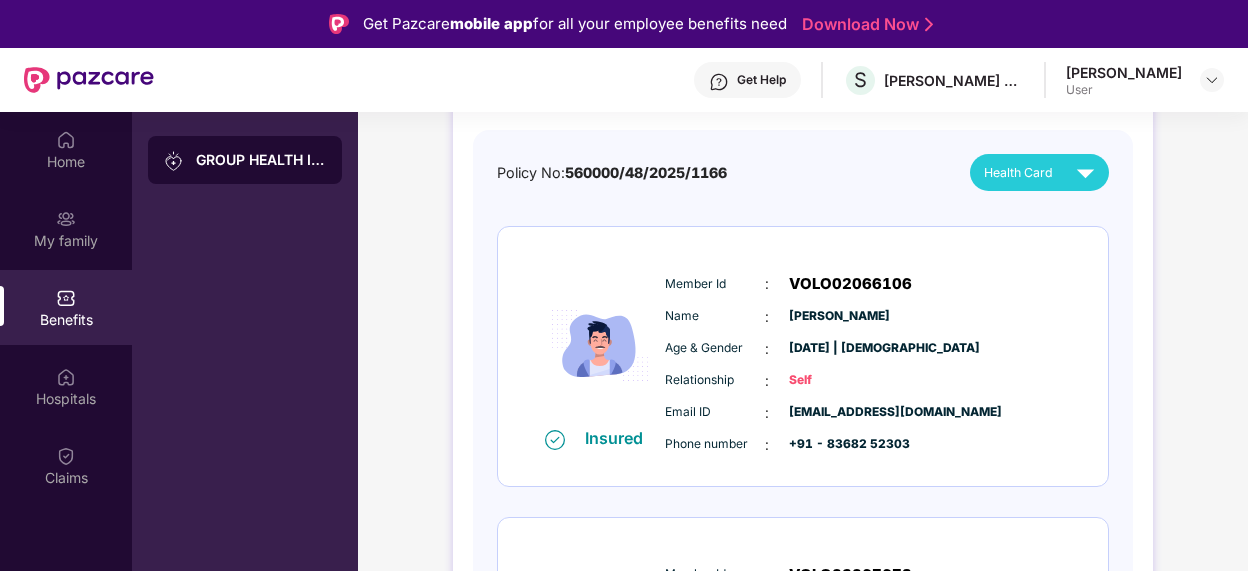 click on "[PERSON_NAME]" at bounding box center (839, 316) 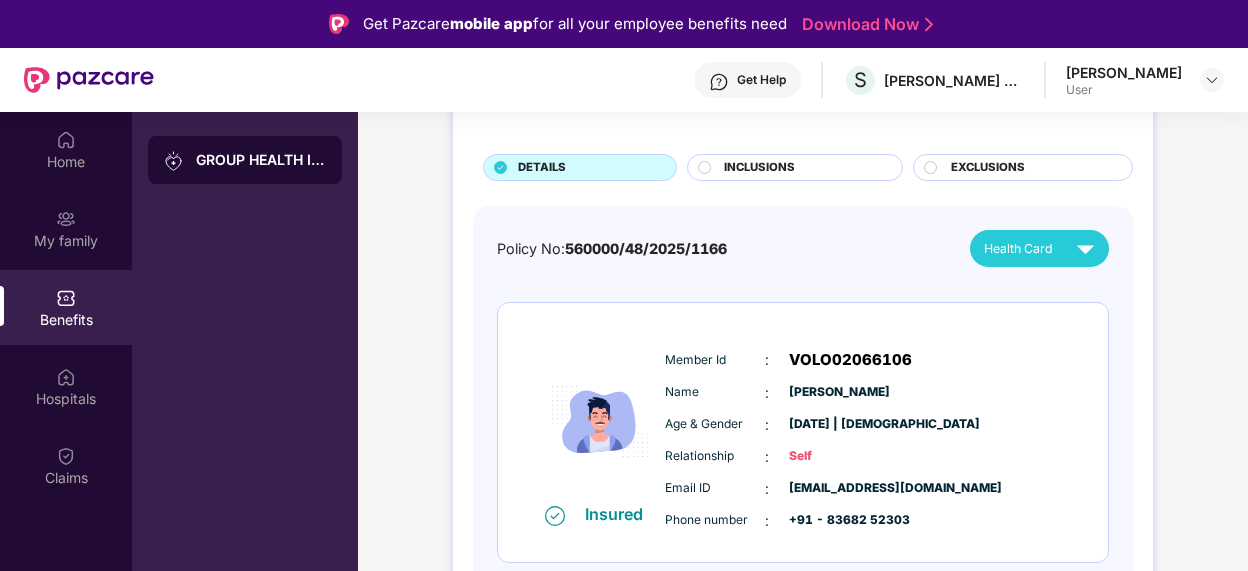 scroll, scrollTop: 0, scrollLeft: 0, axis: both 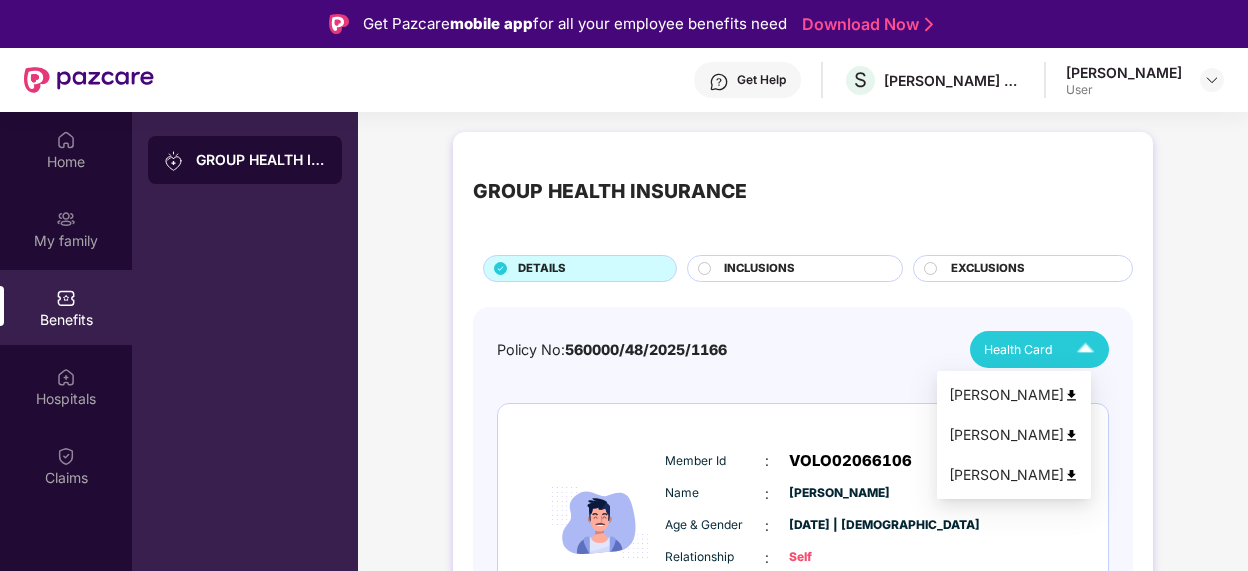 click on "[PERSON_NAME]" at bounding box center [1014, 395] 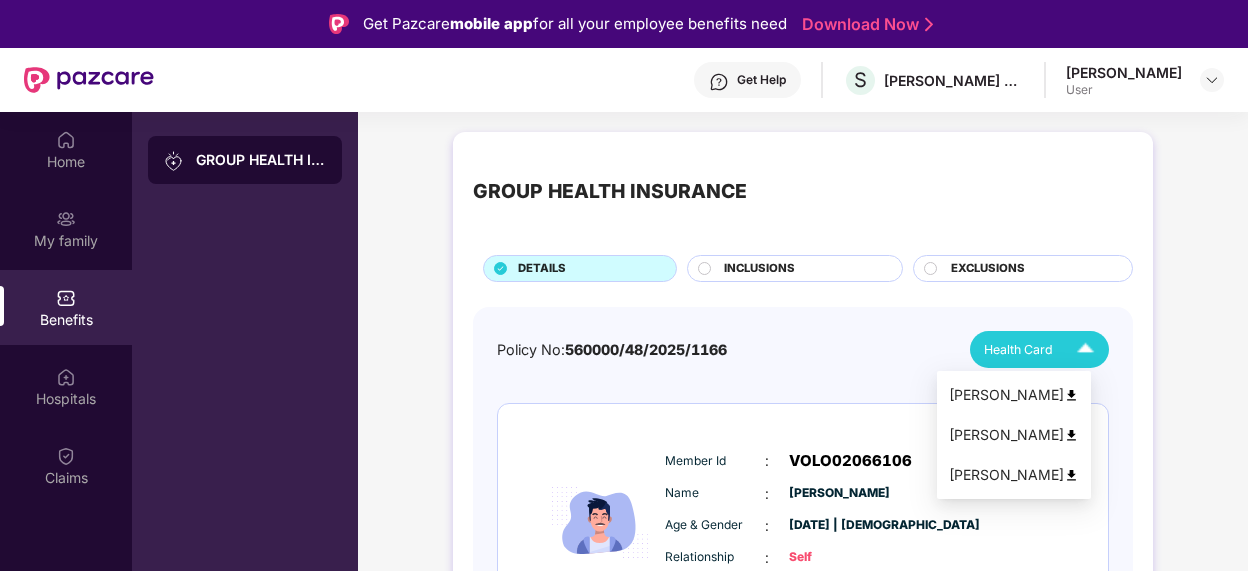 click at bounding box center [1071, 435] 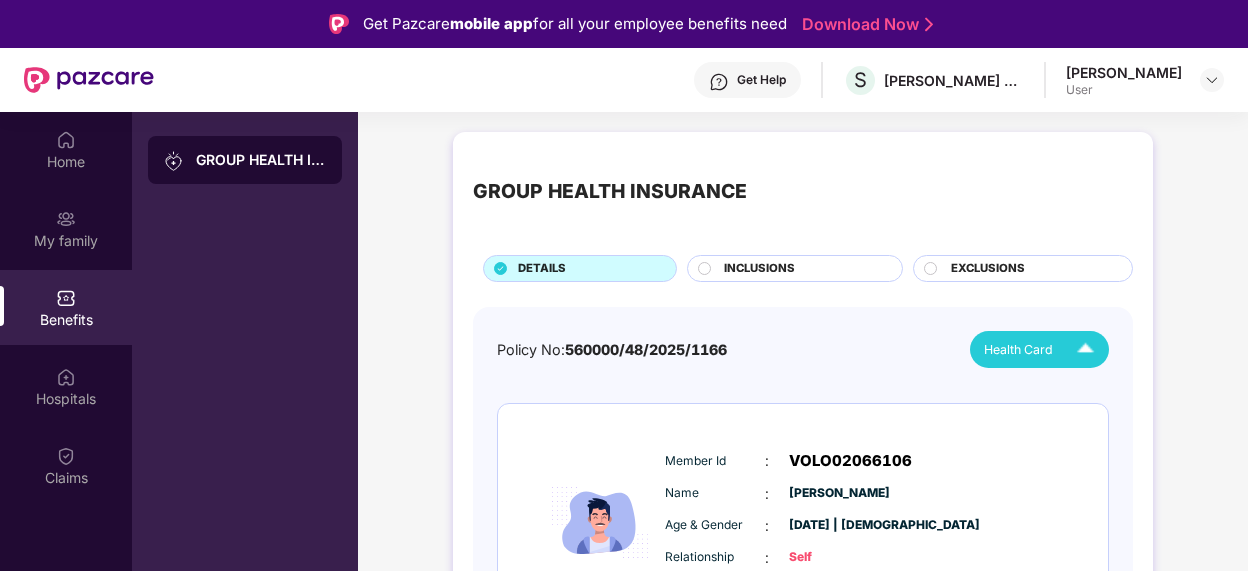 click on "GROUP HEALTH INSURANCE" at bounding box center [261, 160] 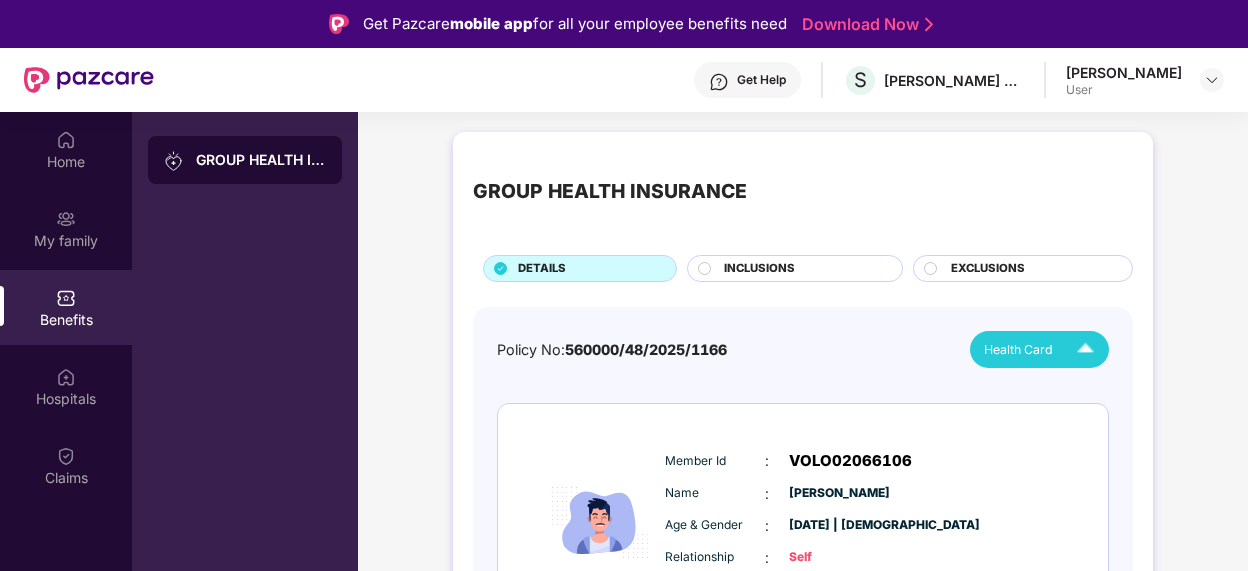 click on "Download Now" at bounding box center (864, 24) 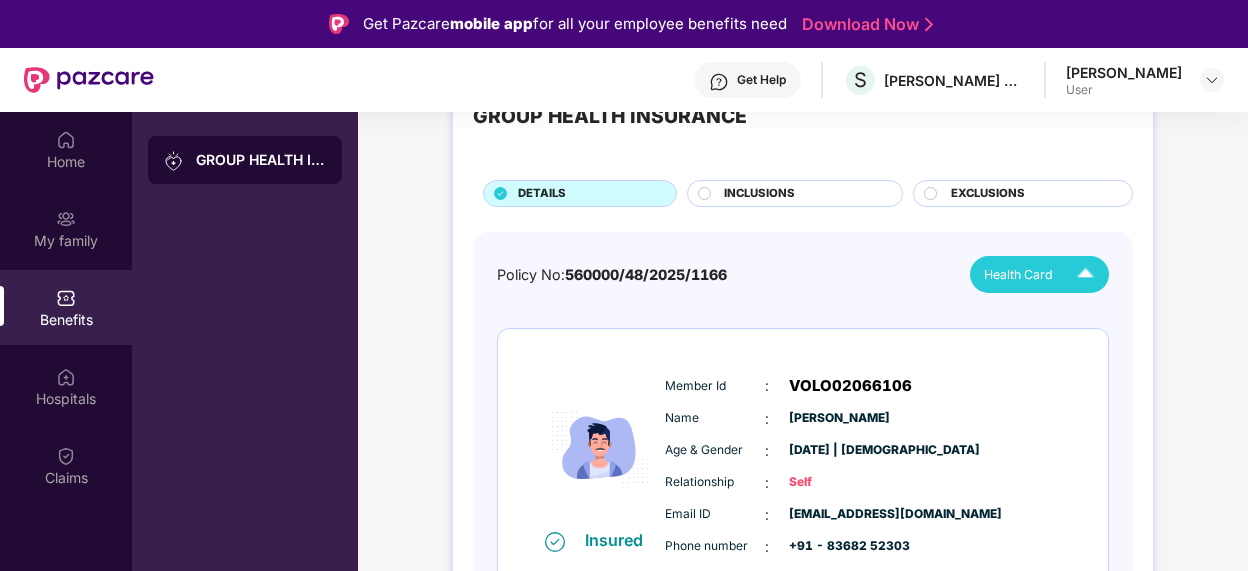 scroll, scrollTop: 0, scrollLeft: 0, axis: both 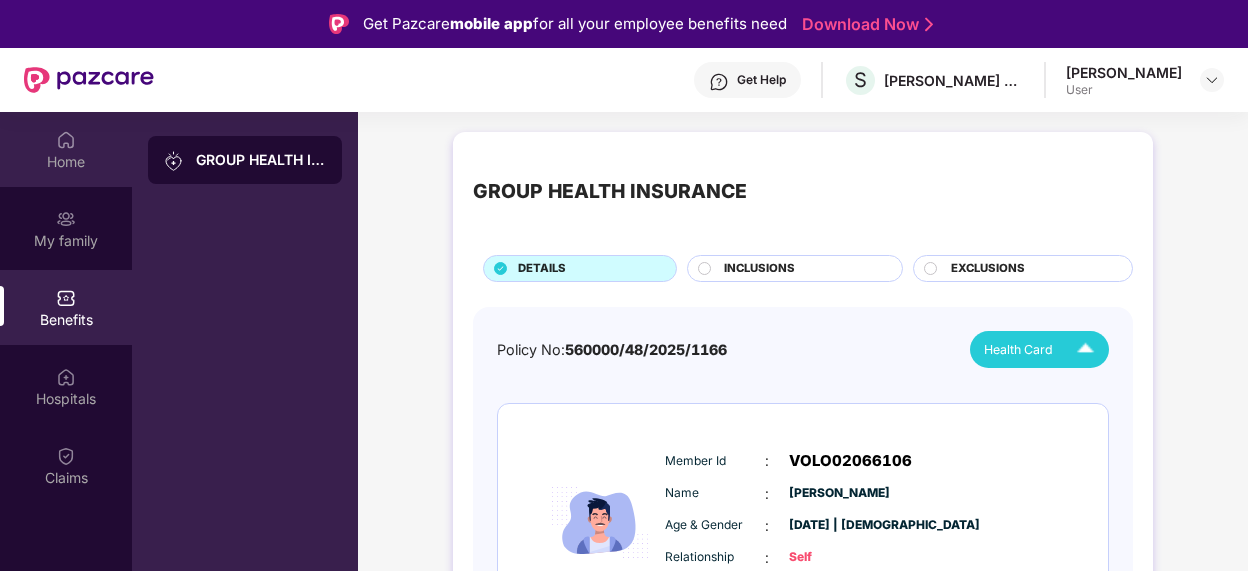 click at bounding box center (66, 140) 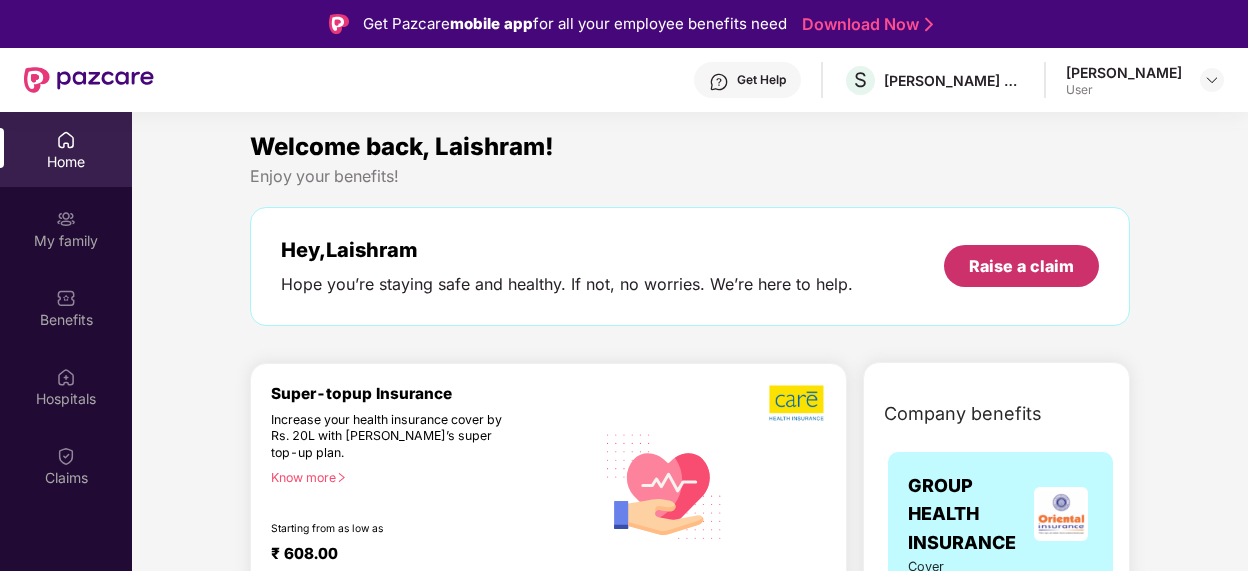 click on "Raise a claim" at bounding box center (1021, 266) 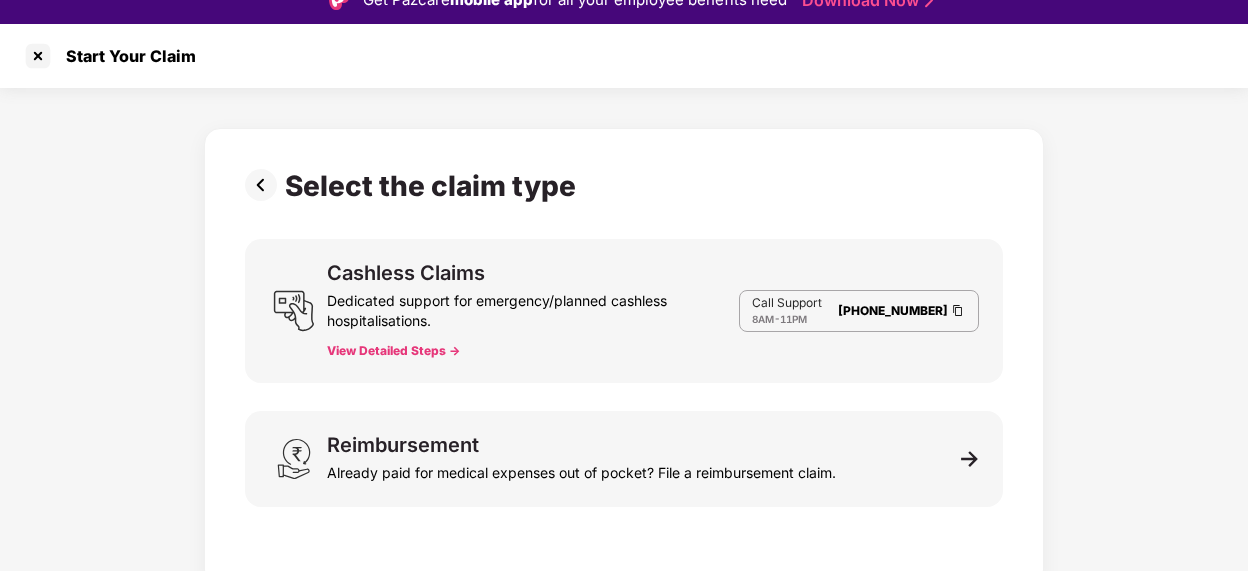 scroll, scrollTop: 48, scrollLeft: 0, axis: vertical 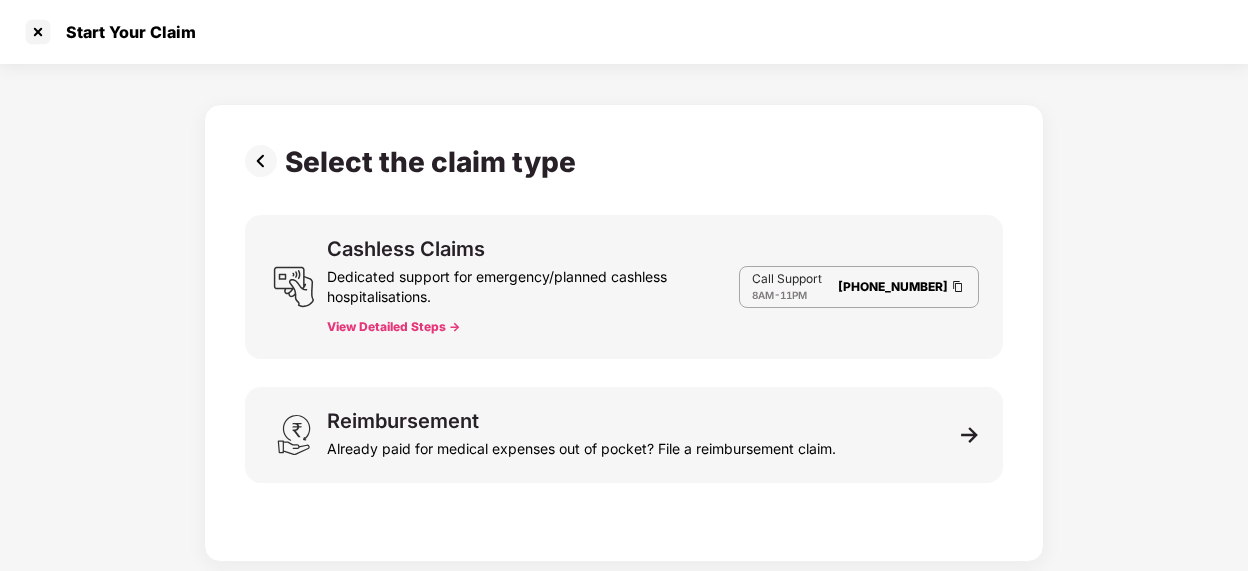 click on "View Detailed Steps ->" at bounding box center [393, 327] 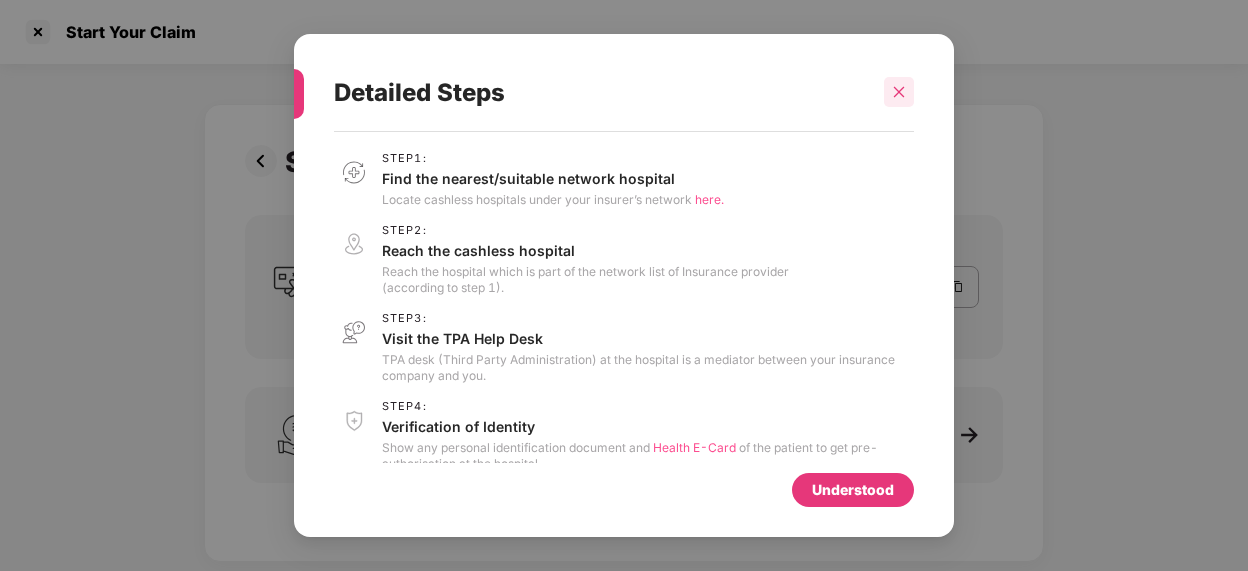 click at bounding box center [899, 92] 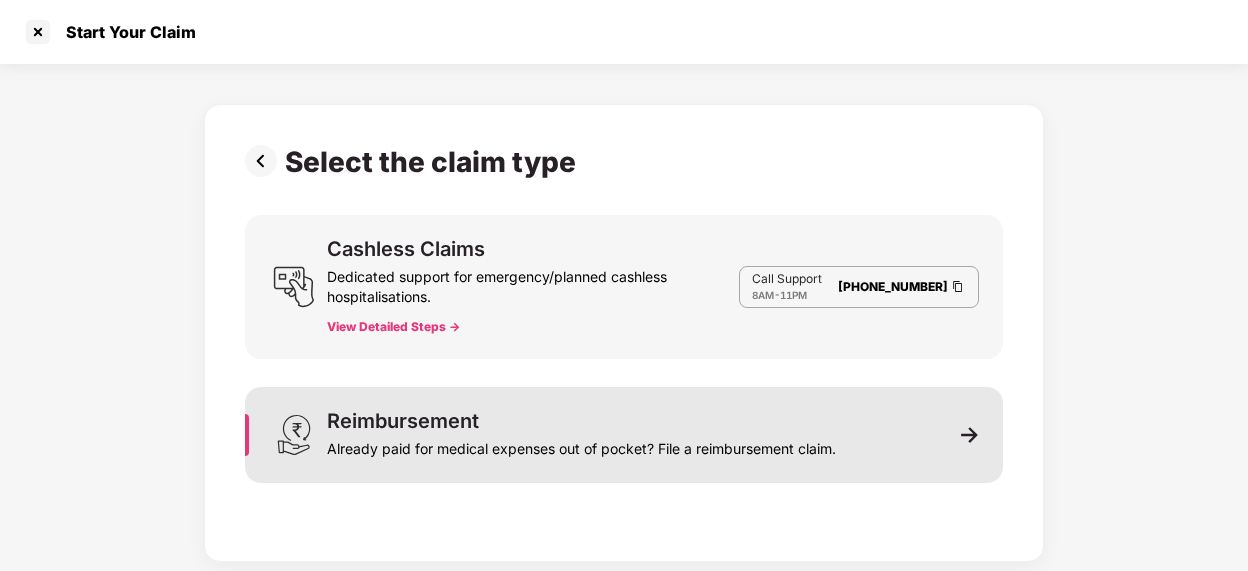 click on "Reimbursement Already paid for medical expenses out of pocket? File a reimbursement claim." at bounding box center [624, 435] 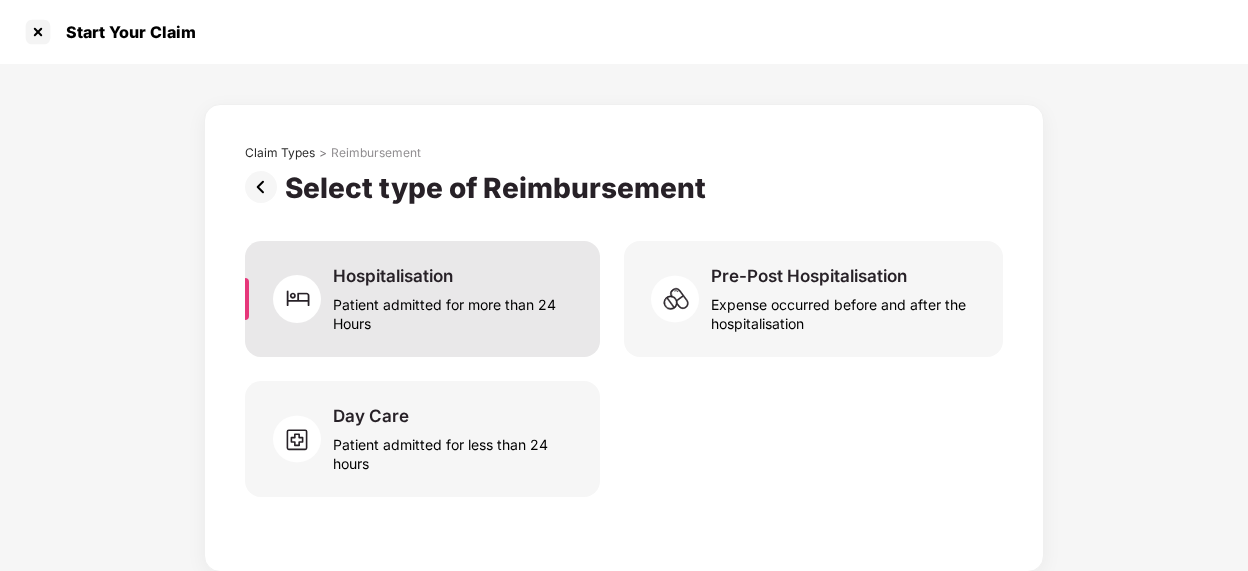 click on "Patient admitted for more than 24 Hours" at bounding box center (454, 310) 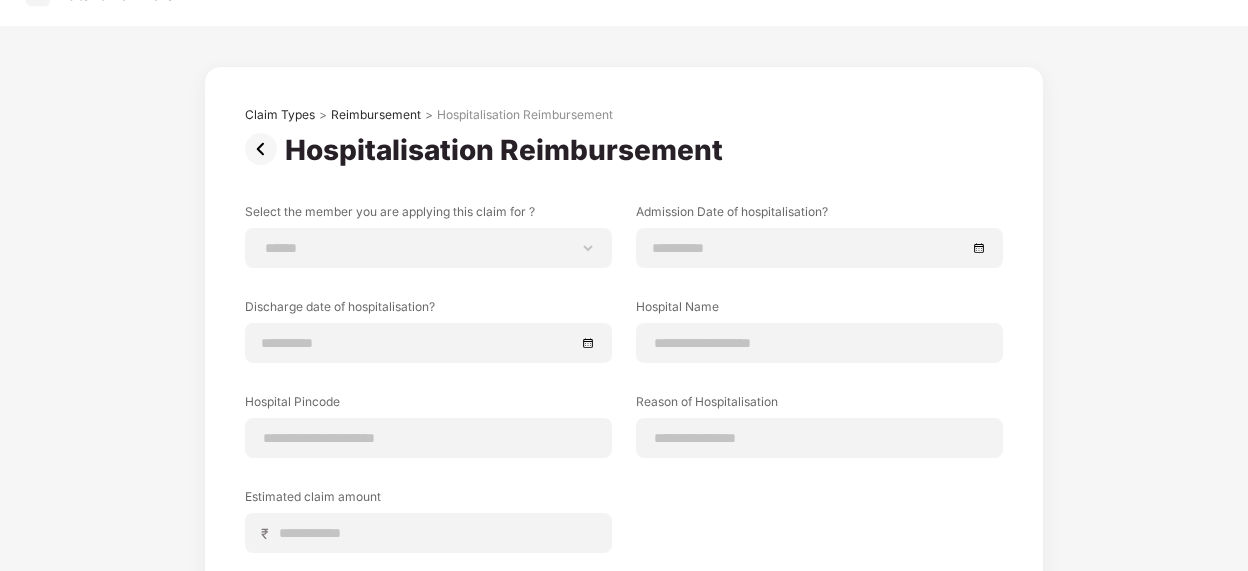 scroll, scrollTop: 0, scrollLeft: 0, axis: both 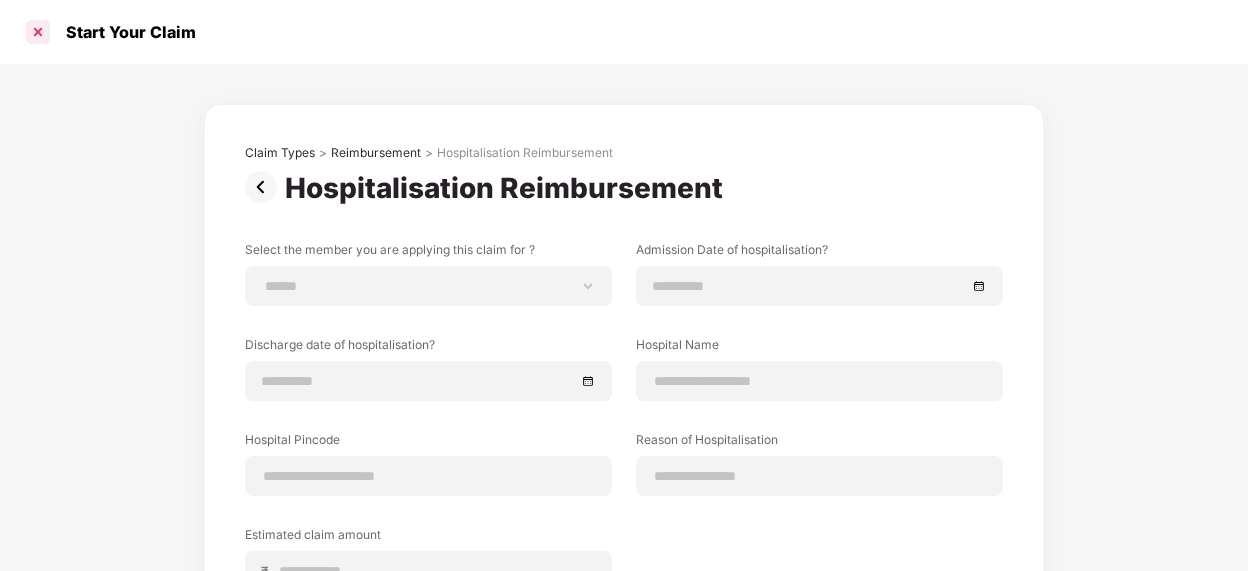 click at bounding box center [38, 32] 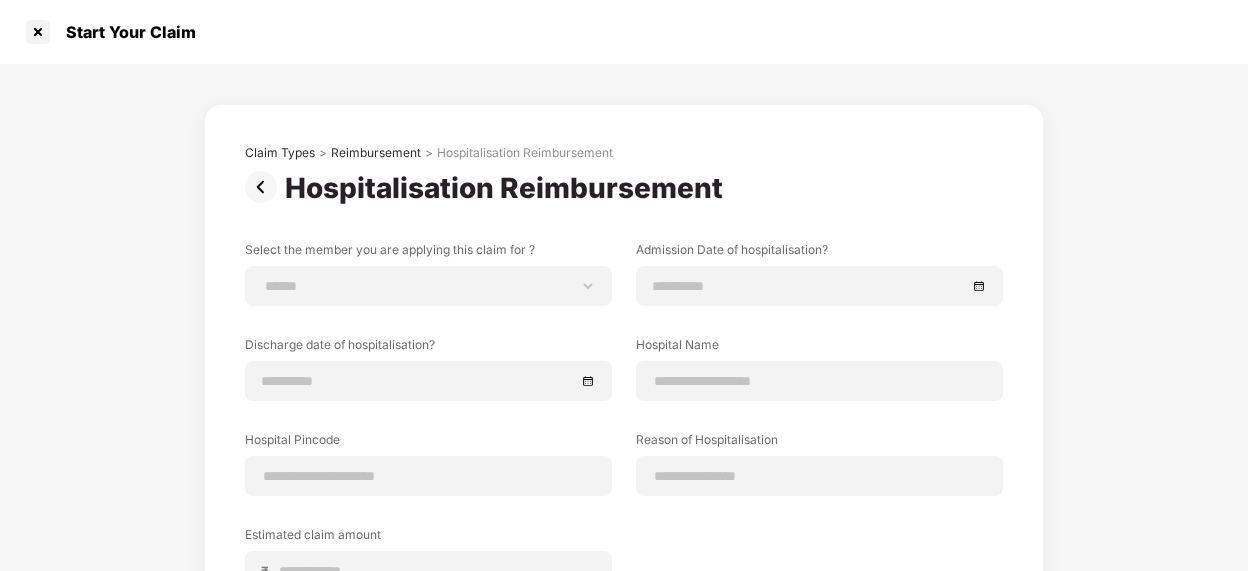 scroll, scrollTop: 0, scrollLeft: 0, axis: both 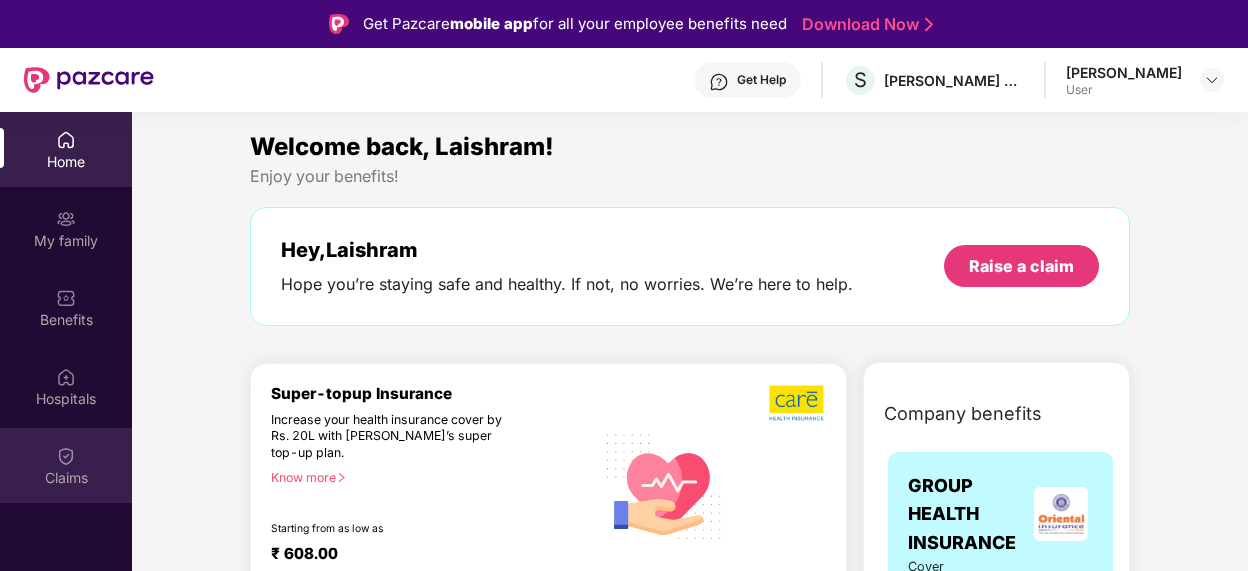 click on "Claims" at bounding box center (66, 478) 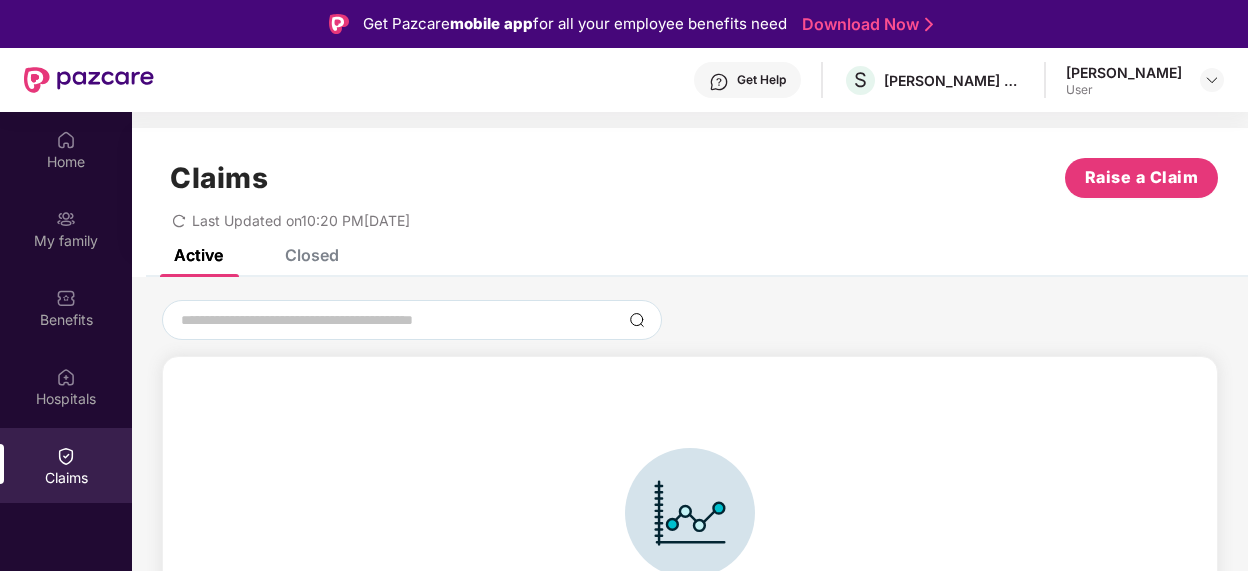 scroll, scrollTop: 44, scrollLeft: 0, axis: vertical 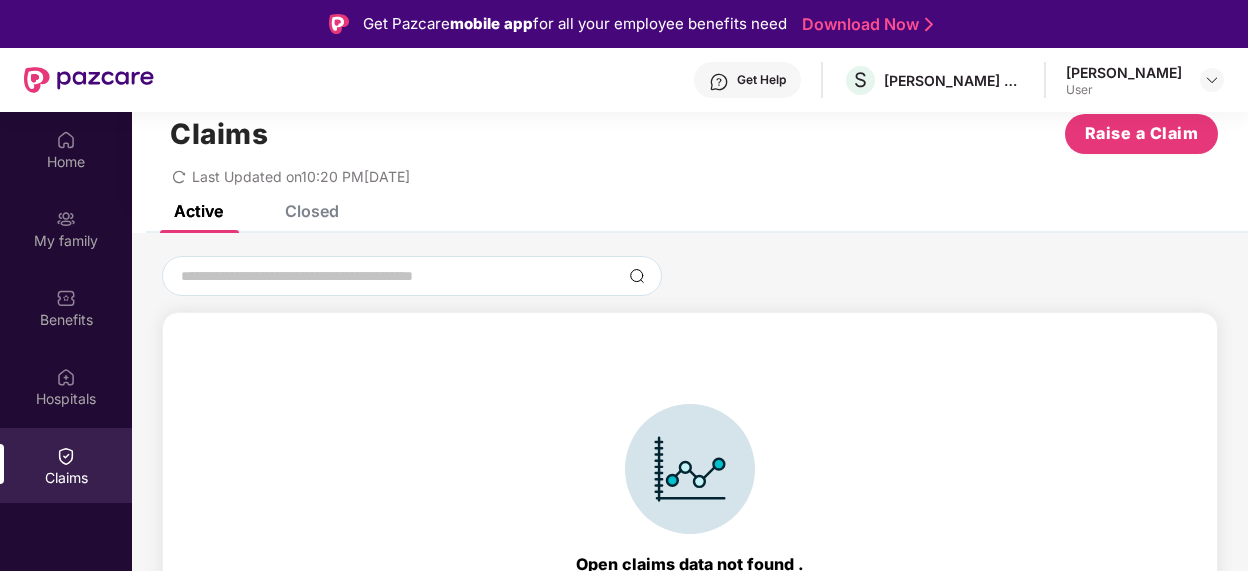click on "Closed" at bounding box center (312, 211) 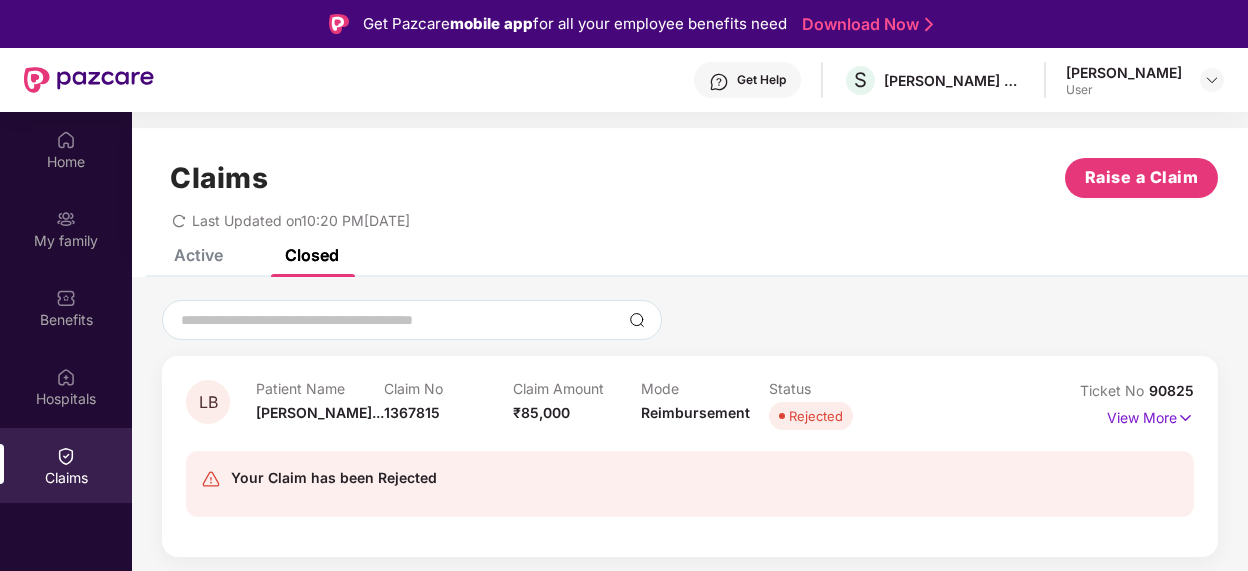 scroll, scrollTop: 0, scrollLeft: 0, axis: both 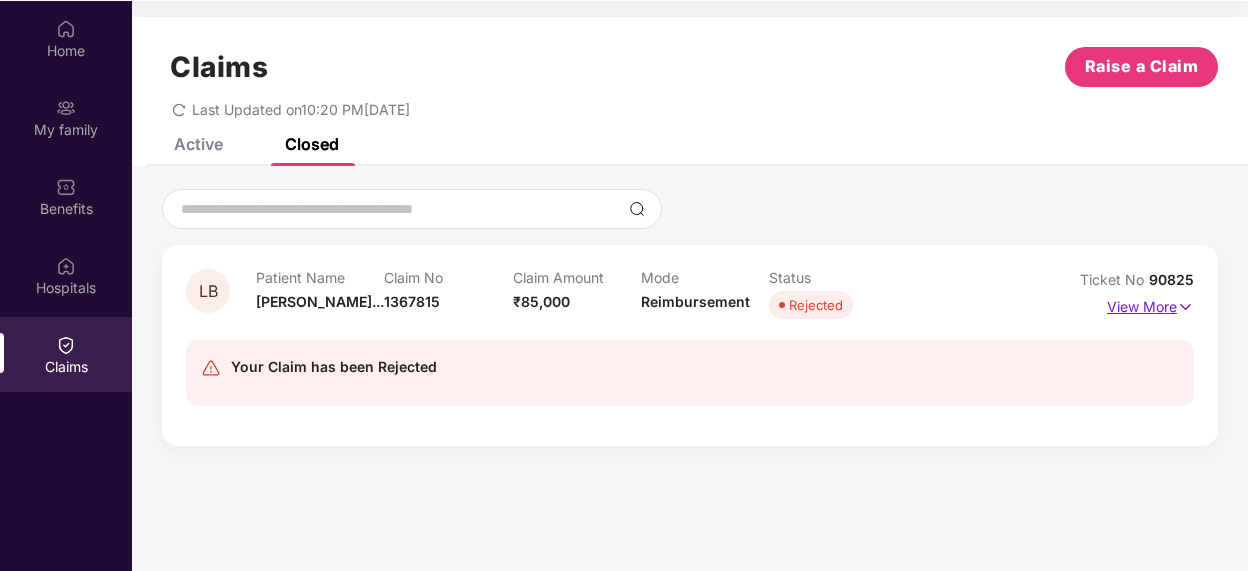 click at bounding box center [1185, 307] 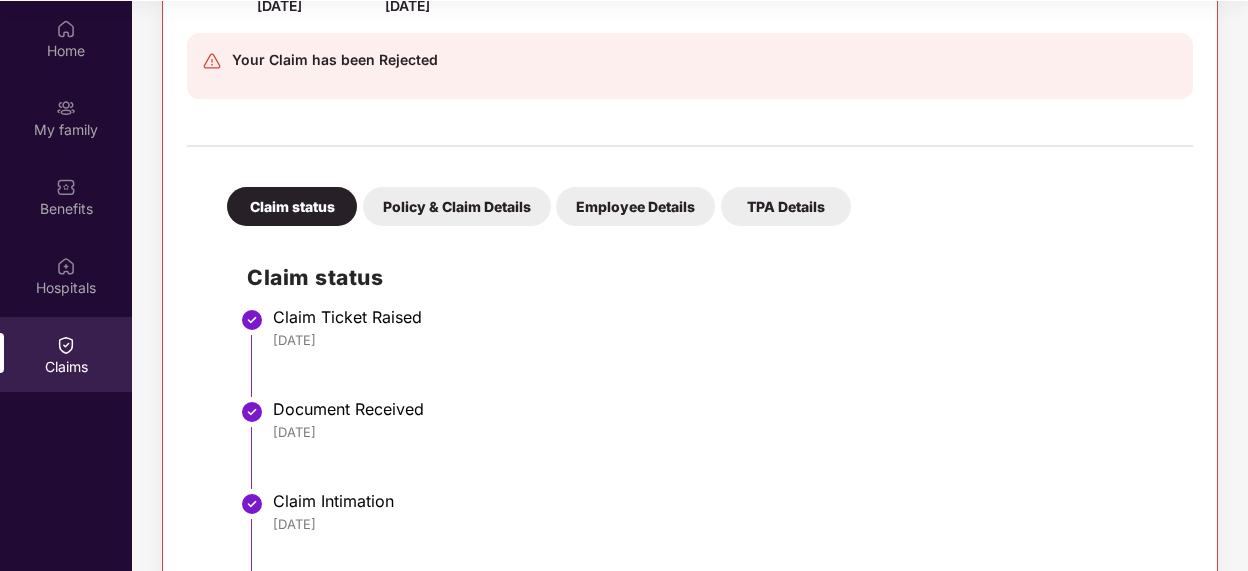 scroll, scrollTop: 169, scrollLeft: 0, axis: vertical 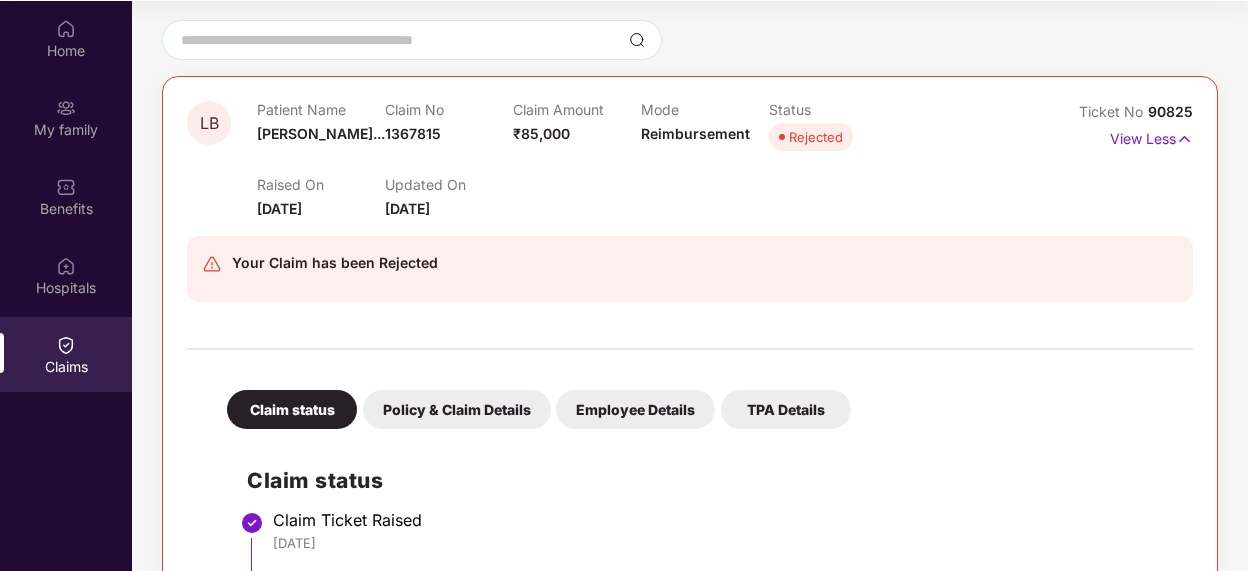 click on "Policy & Claim Details" at bounding box center [457, 409] 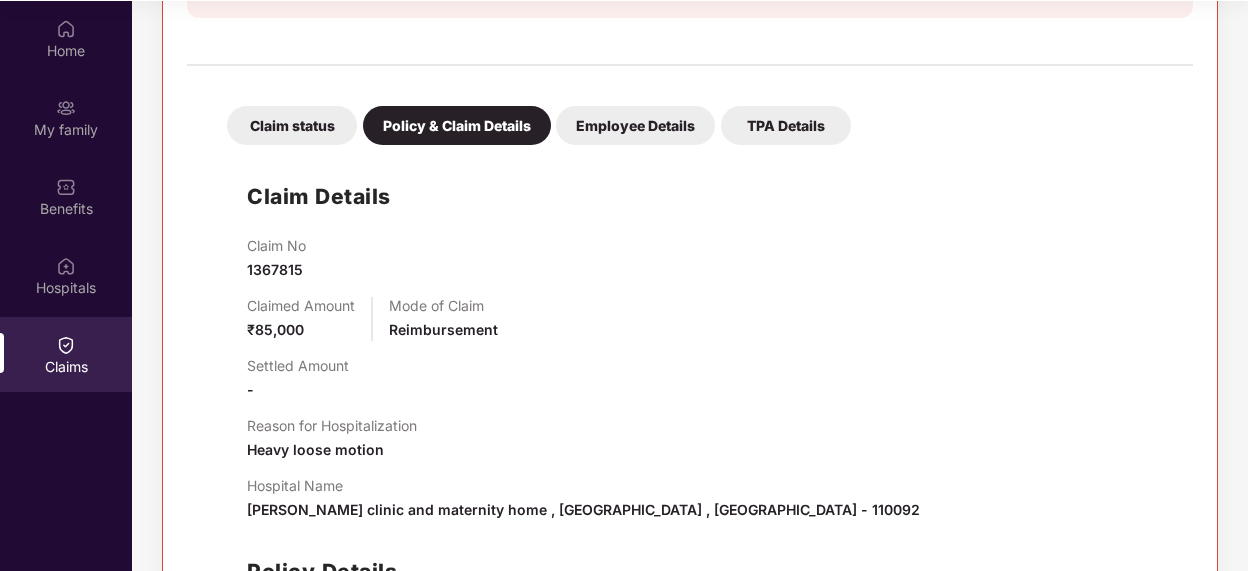 scroll, scrollTop: 354, scrollLeft: 0, axis: vertical 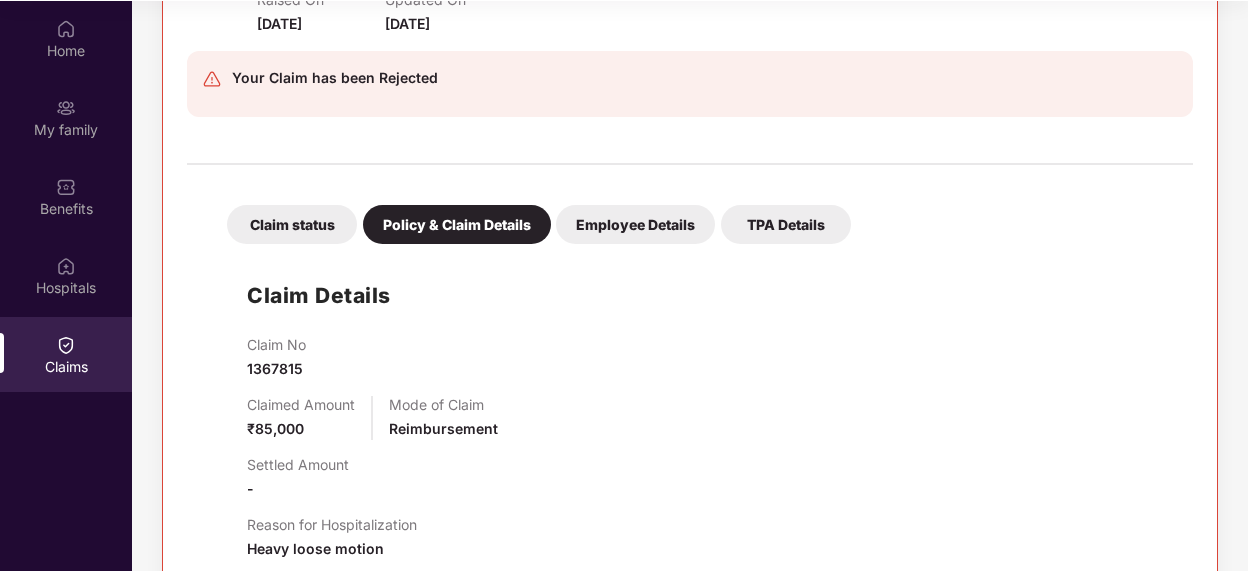 click on "Employee Details" at bounding box center [635, 224] 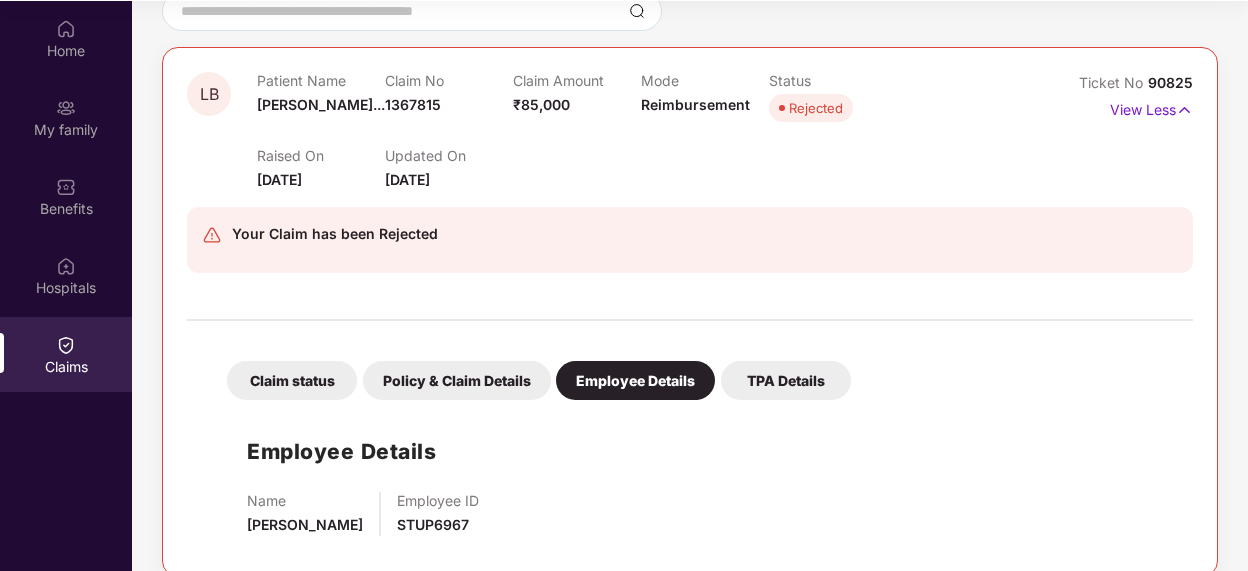 scroll, scrollTop: 222, scrollLeft: 0, axis: vertical 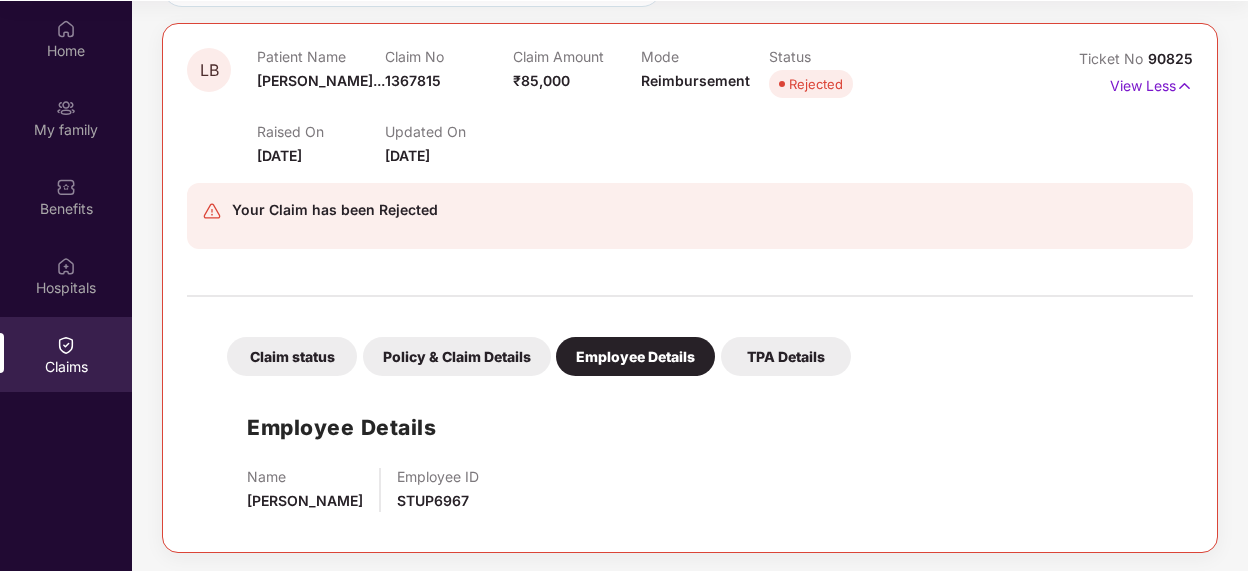 click on "TPA Details" at bounding box center (786, 356) 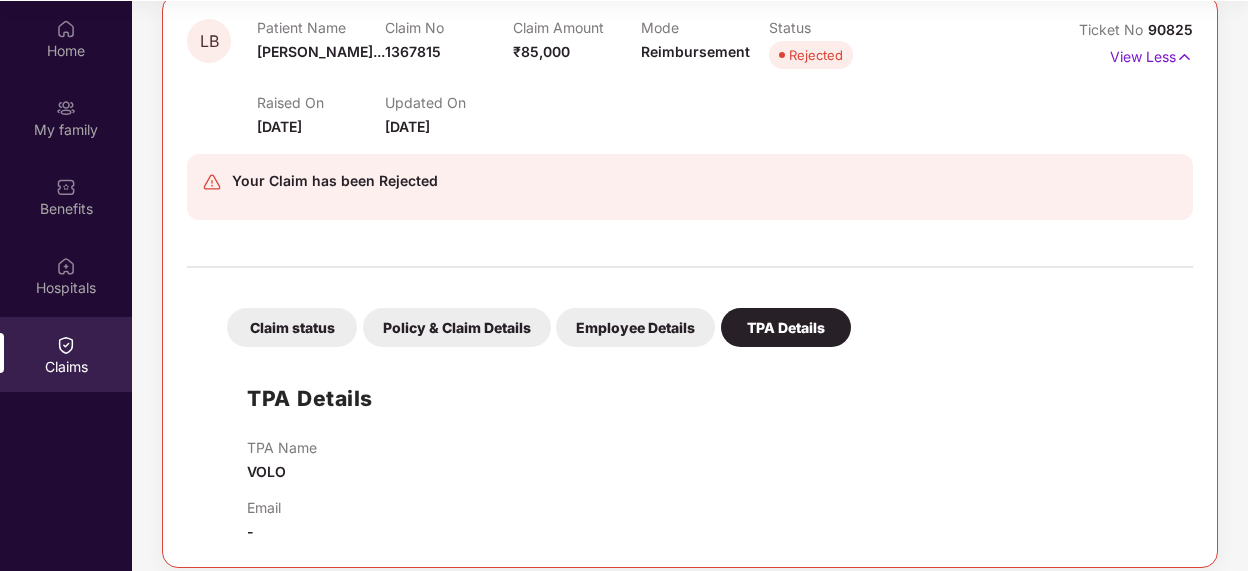 scroll, scrollTop: 267, scrollLeft: 0, axis: vertical 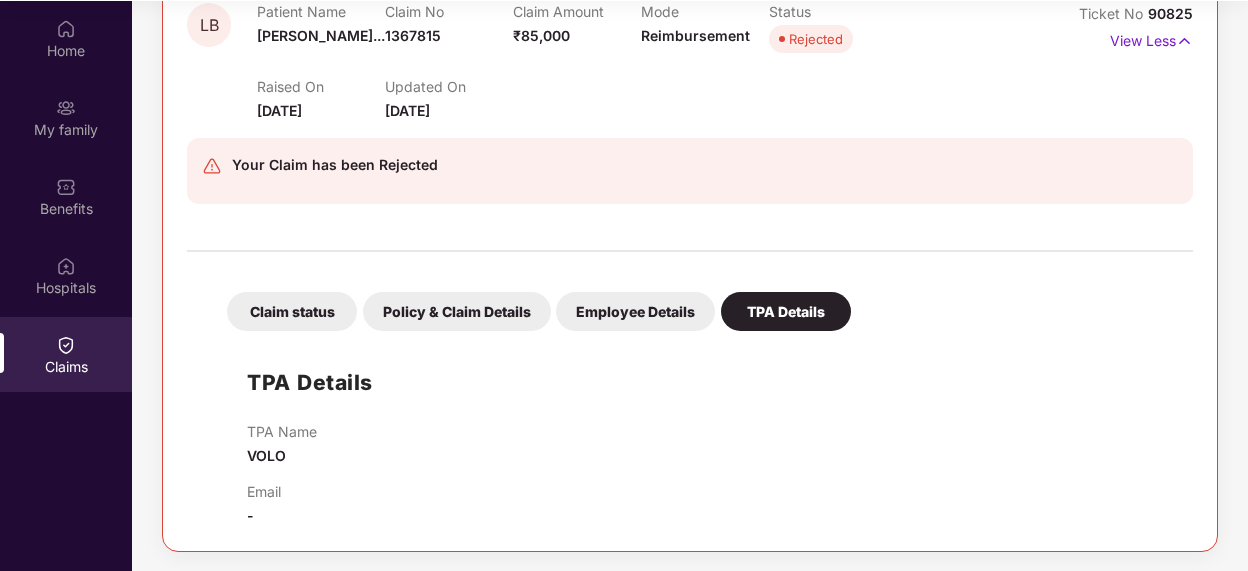 click on "TPA Name VOLO" at bounding box center [282, 445] 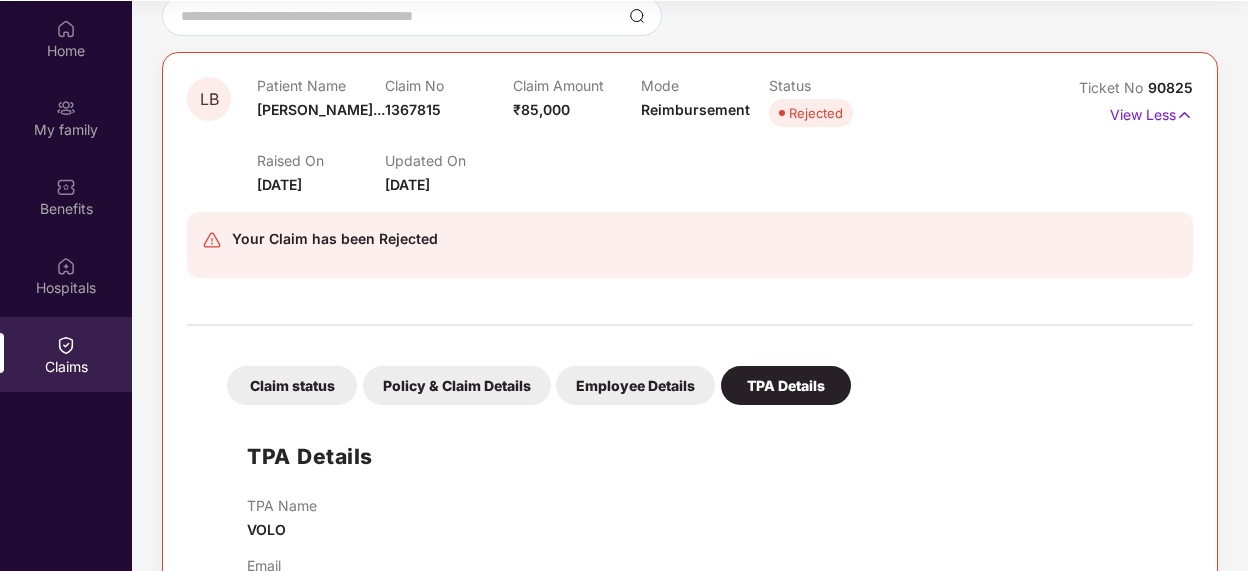 scroll, scrollTop: 0, scrollLeft: 0, axis: both 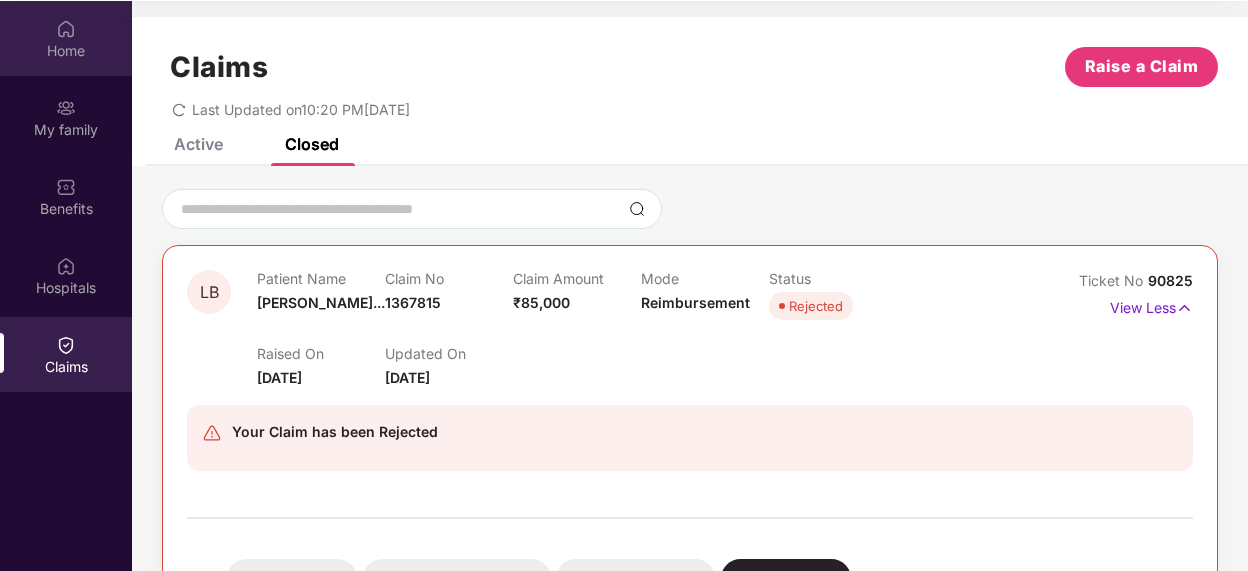 click on "Home" at bounding box center (66, 51) 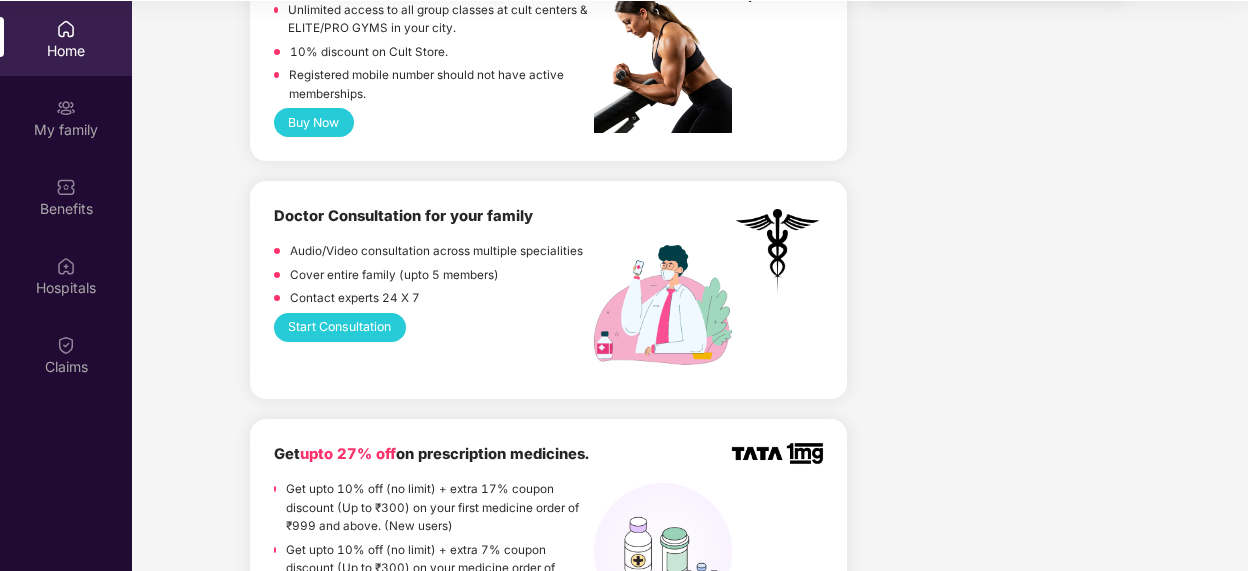 scroll, scrollTop: 0, scrollLeft: 0, axis: both 